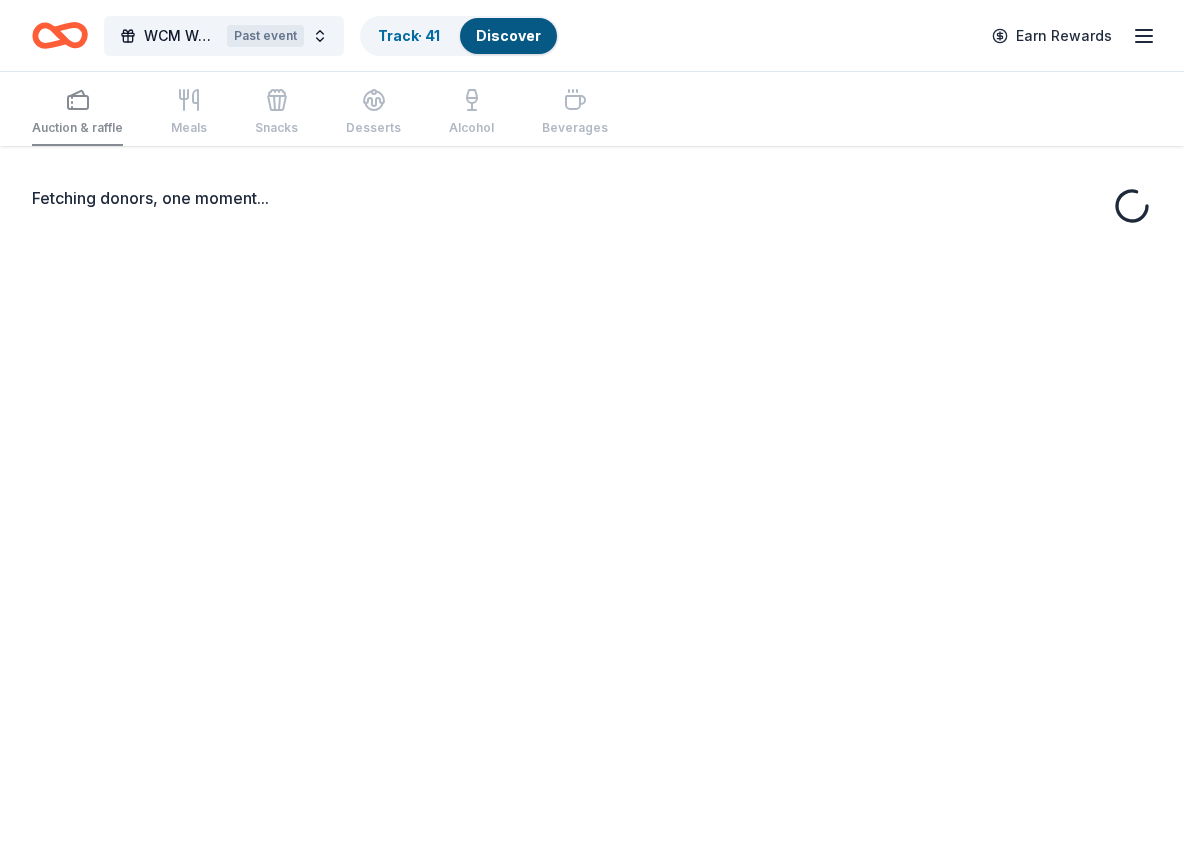 scroll, scrollTop: 0, scrollLeft: 0, axis: both 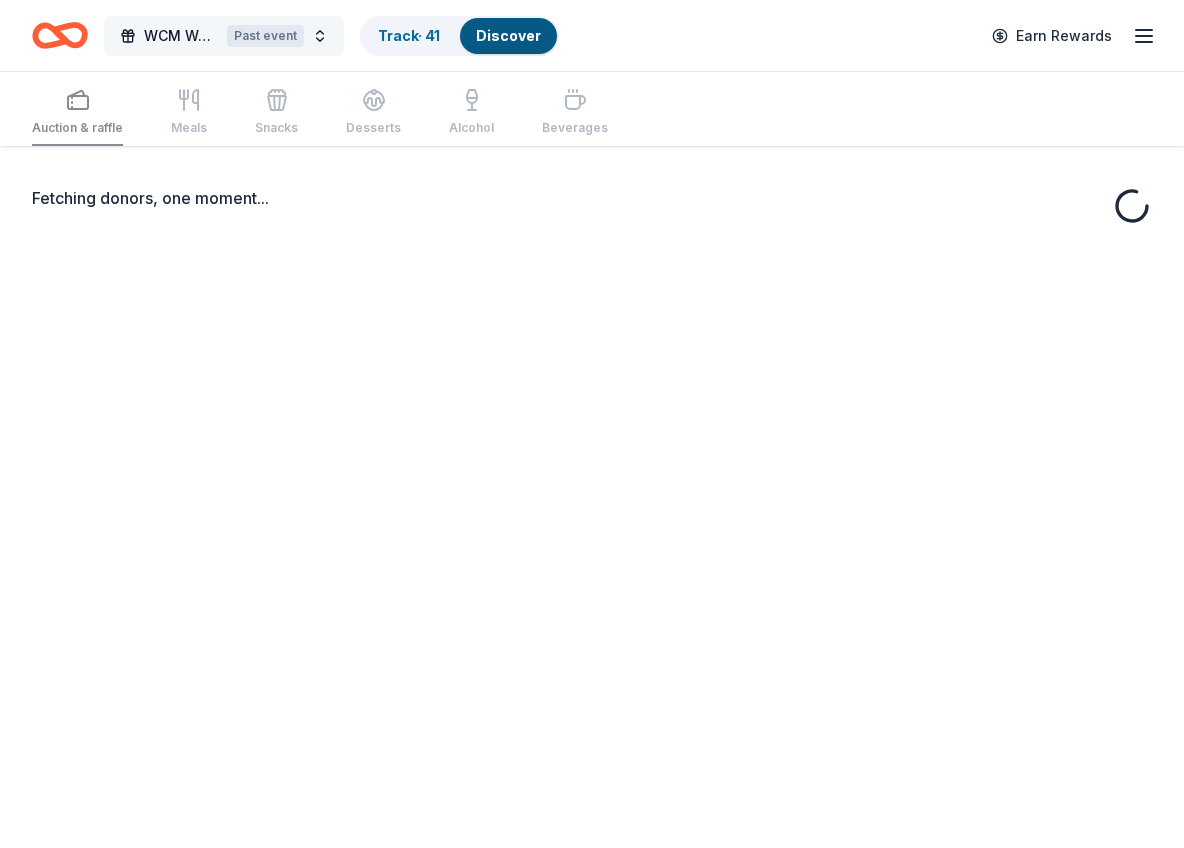 click on "WCM Weekly Free Community Bingo Jacksonville Florida Past event" at bounding box center [224, 36] 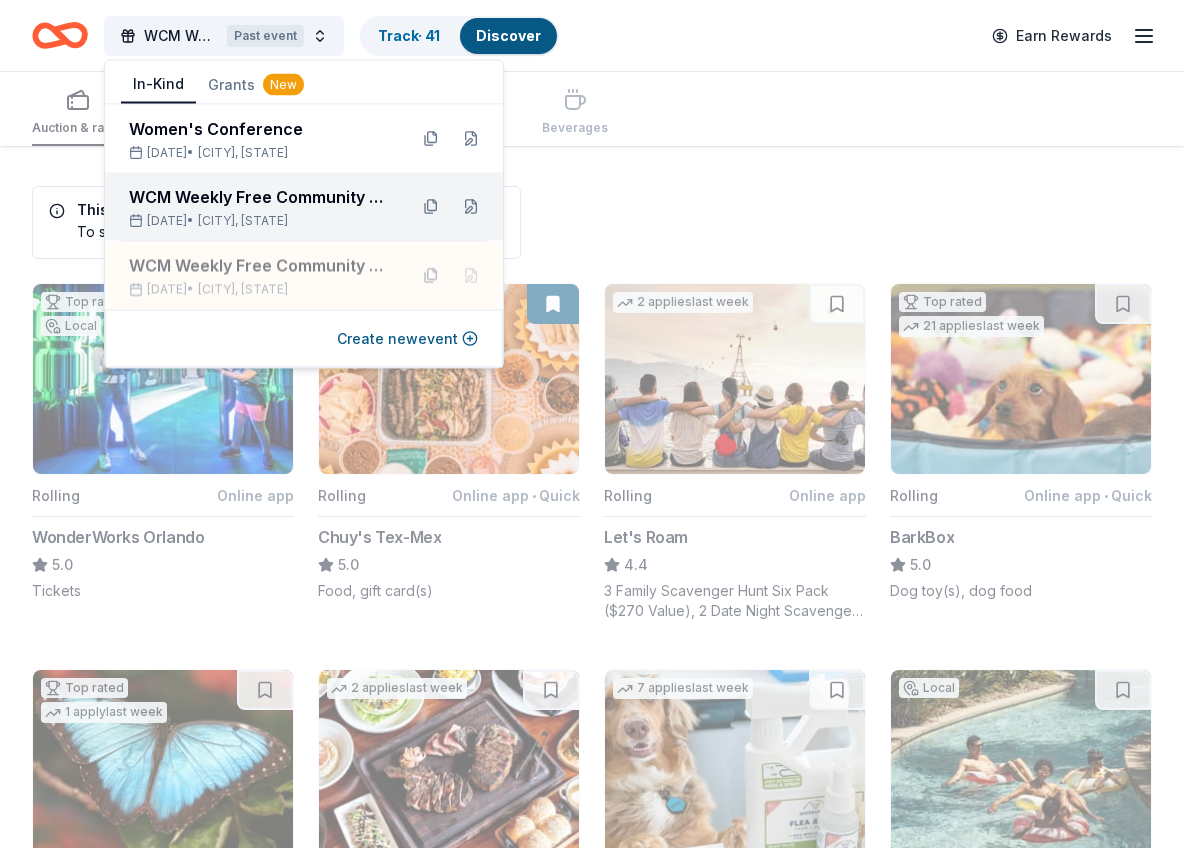 click on "WCM Weekly Free Community Bingo Jacksonville Florida" at bounding box center (260, 197) 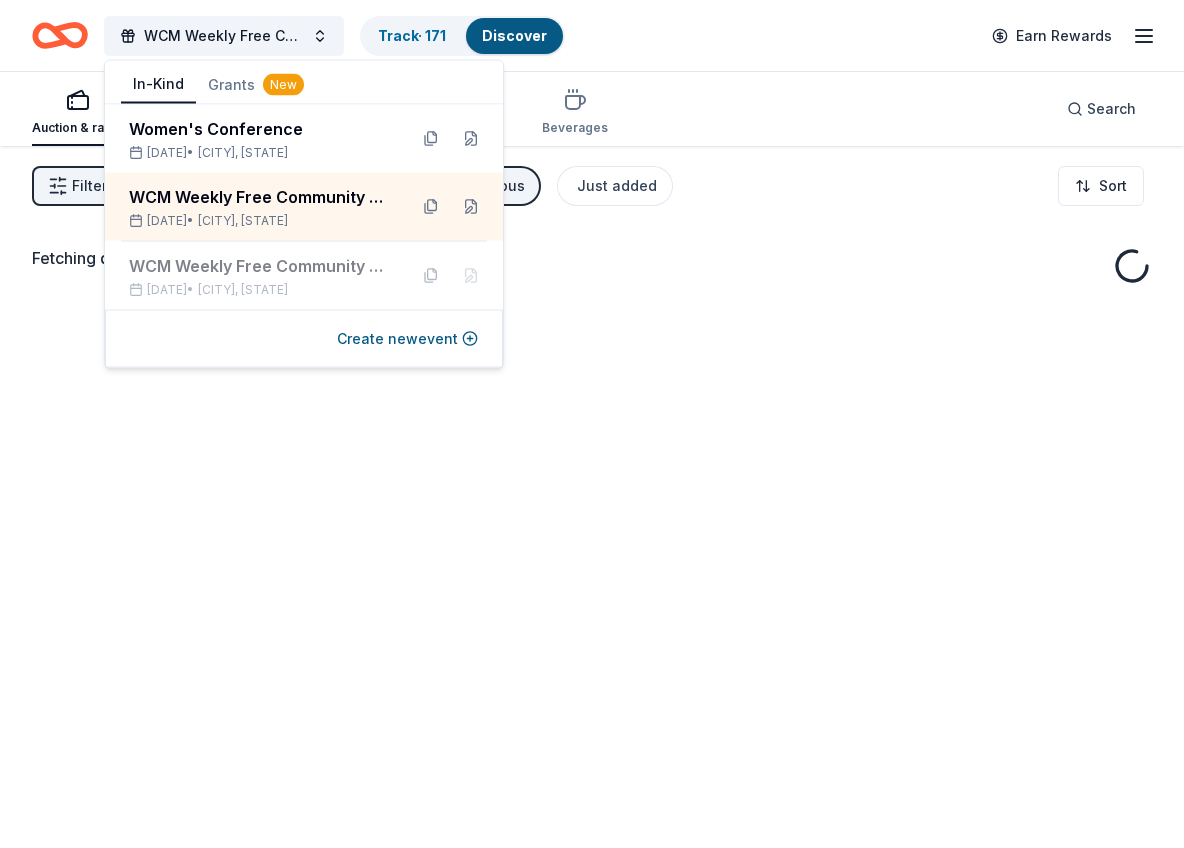 click on "WCM Weekly Free Community Bingo Jacksonville Florida Track  · 171 Discover Earn Rewards" at bounding box center (592, 35) 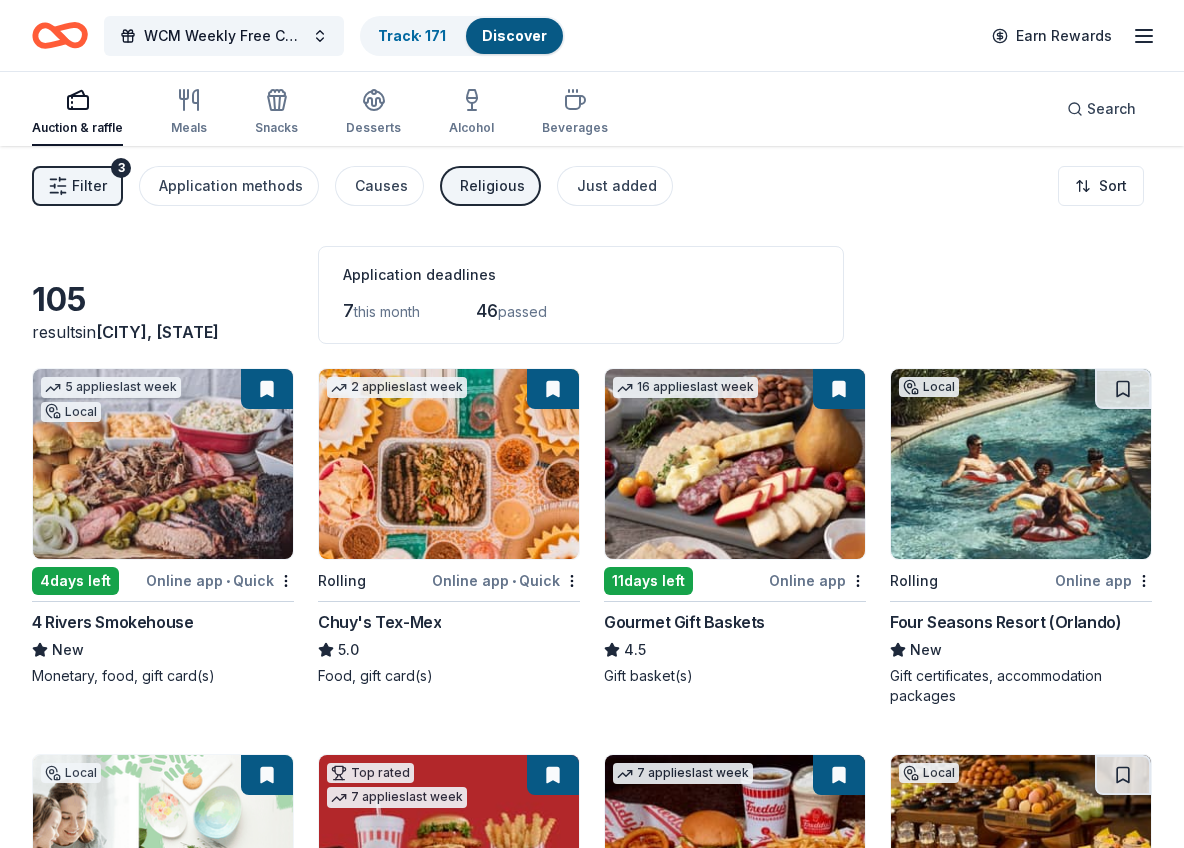 click on "Religious" at bounding box center [492, 186] 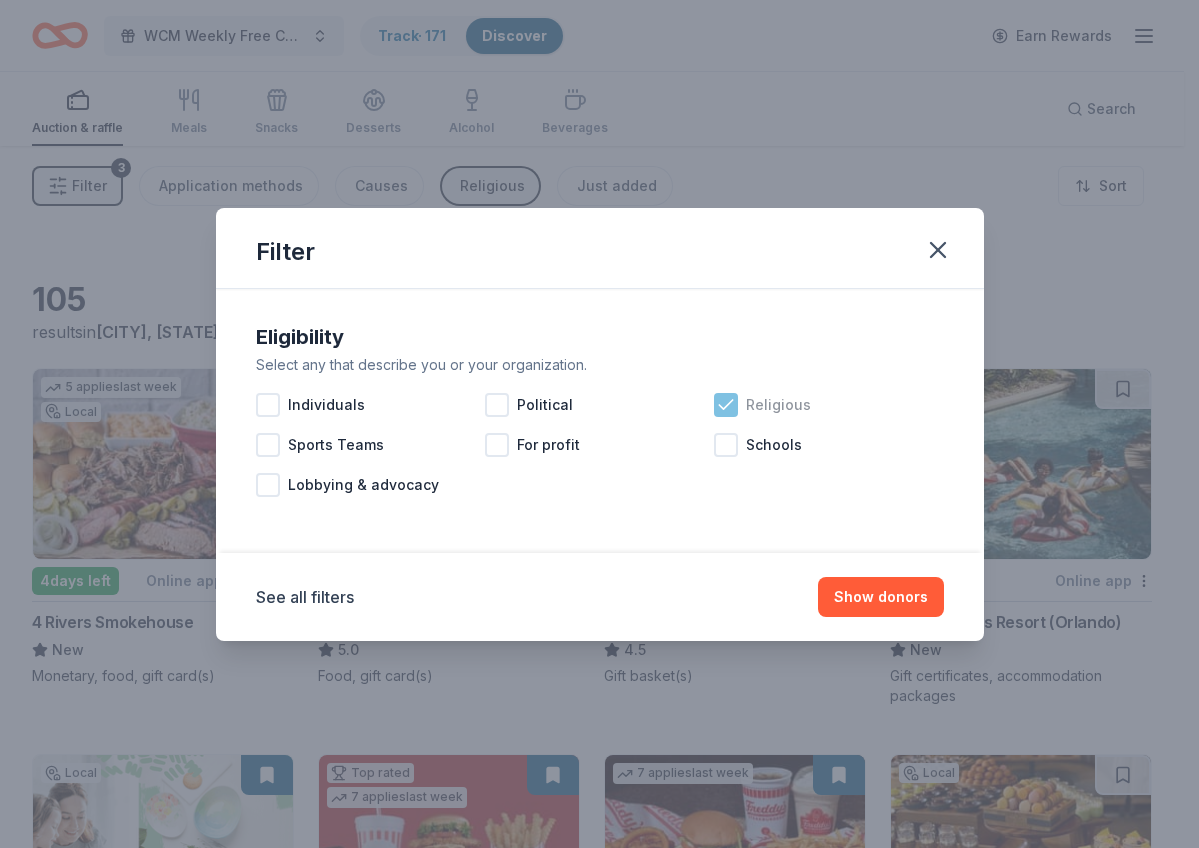 click 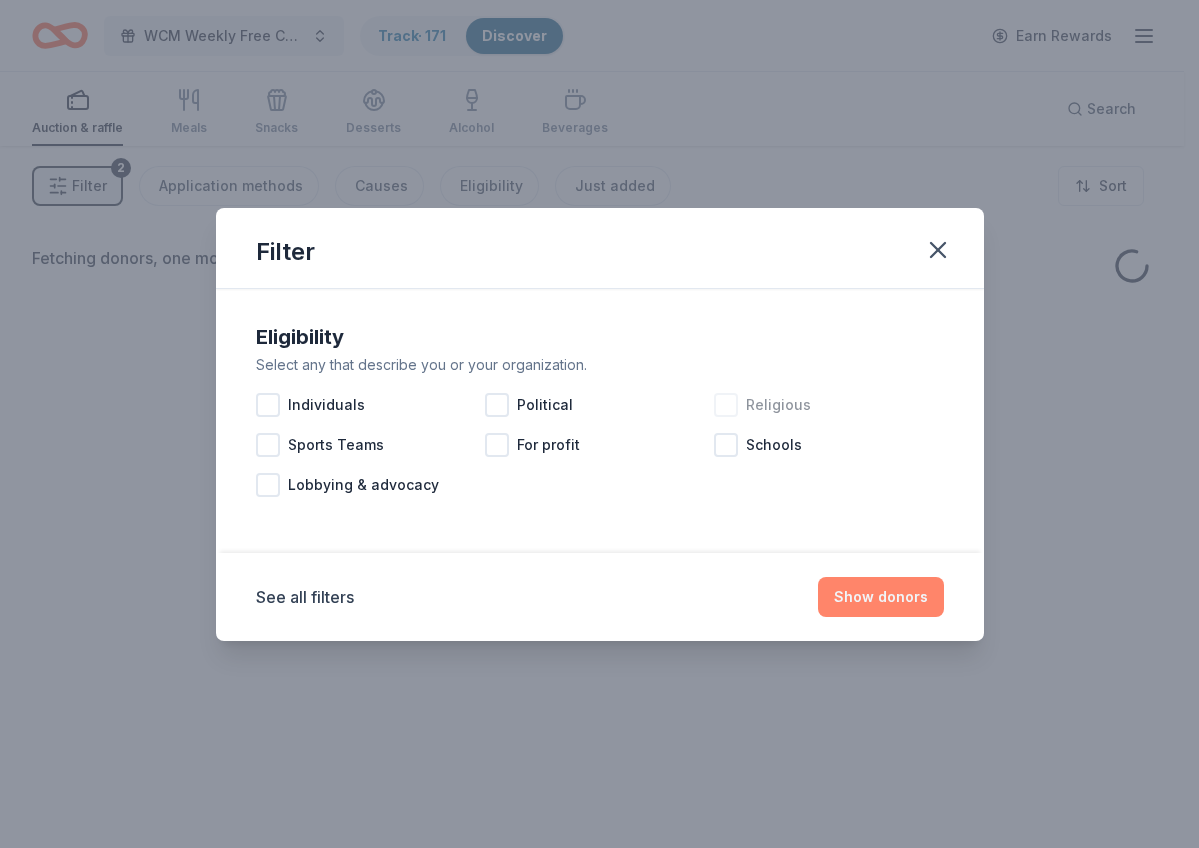 click on "Show    donors" at bounding box center [881, 597] 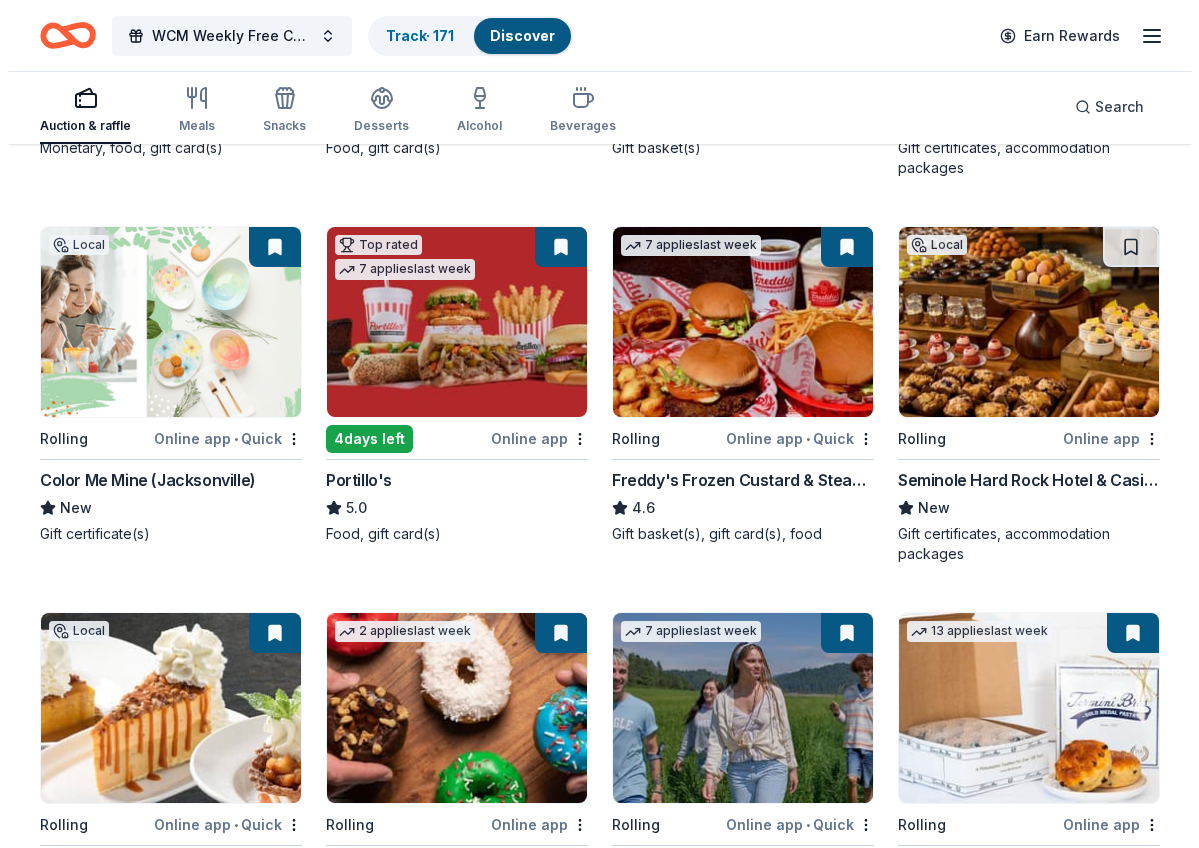 scroll, scrollTop: 0, scrollLeft: 0, axis: both 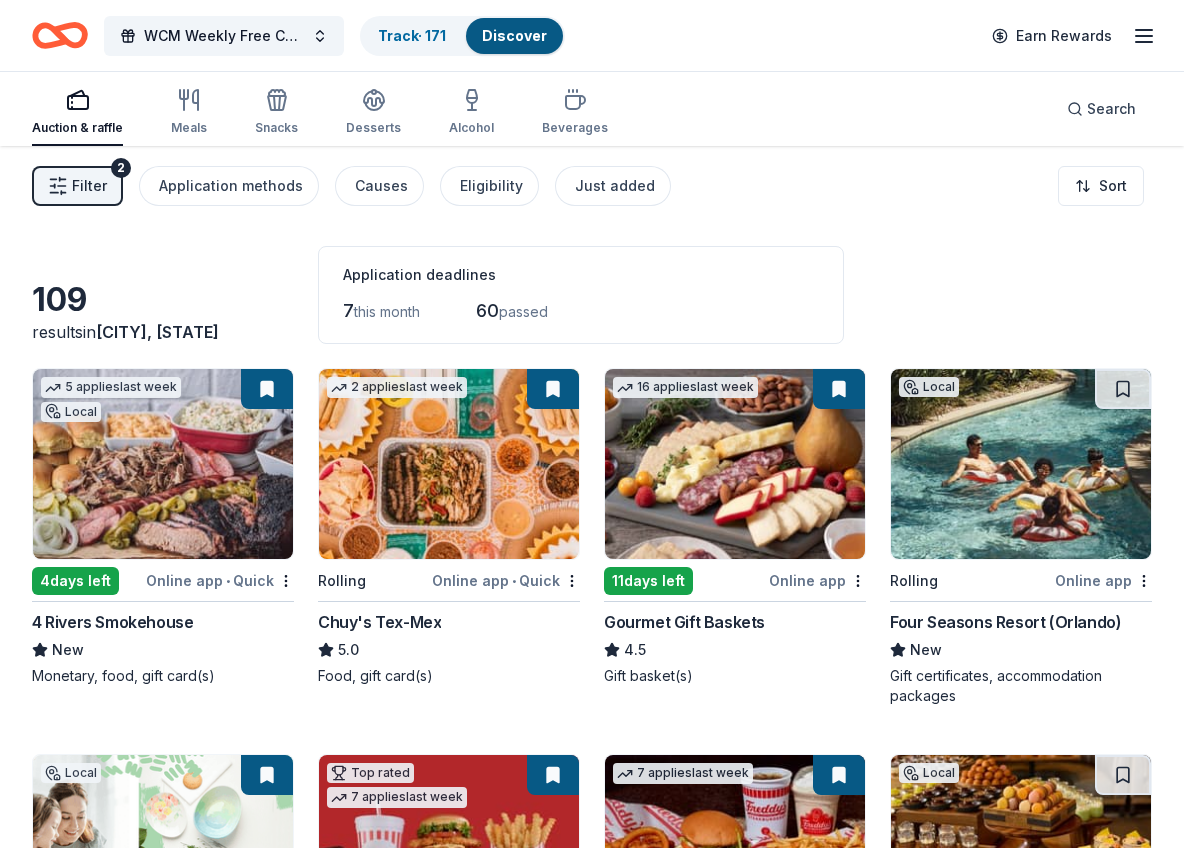 click 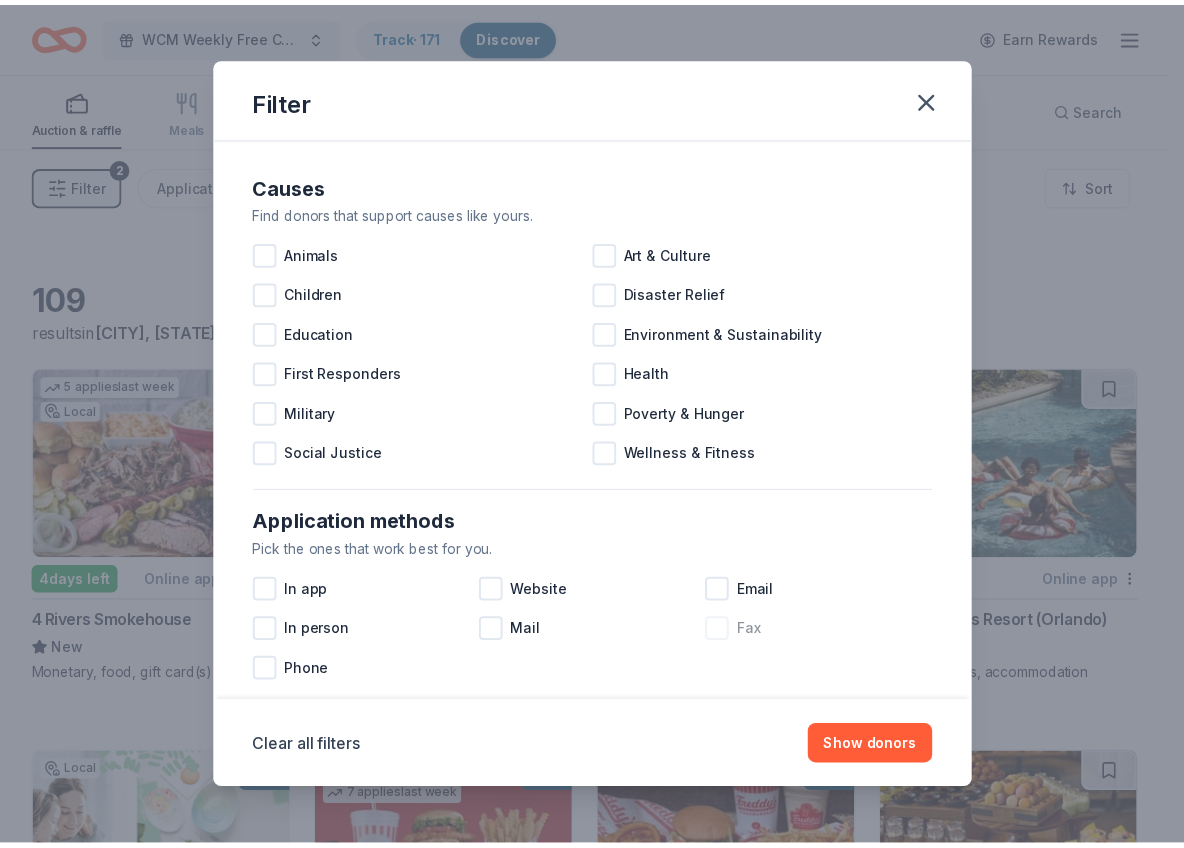 scroll, scrollTop: 753, scrollLeft: 0, axis: vertical 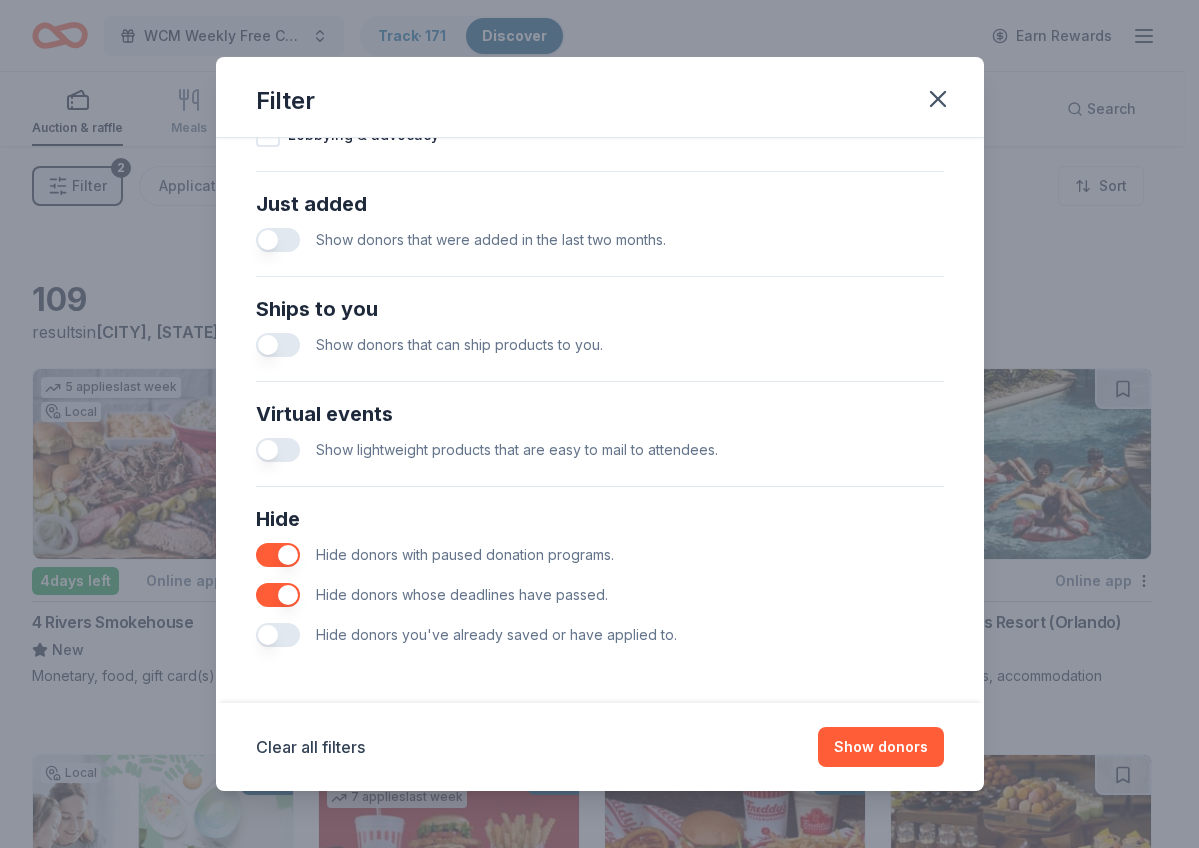click at bounding box center [278, 635] 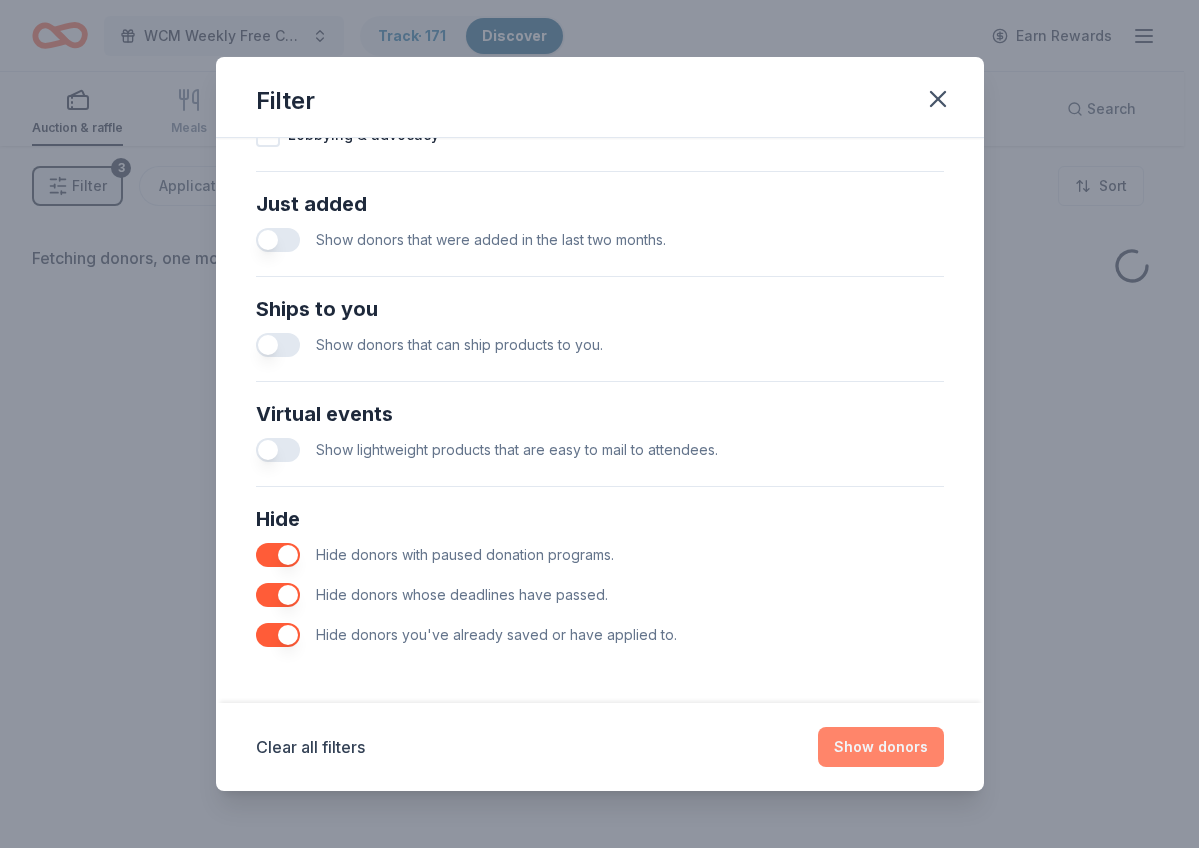 click on "Show    donors" at bounding box center (881, 747) 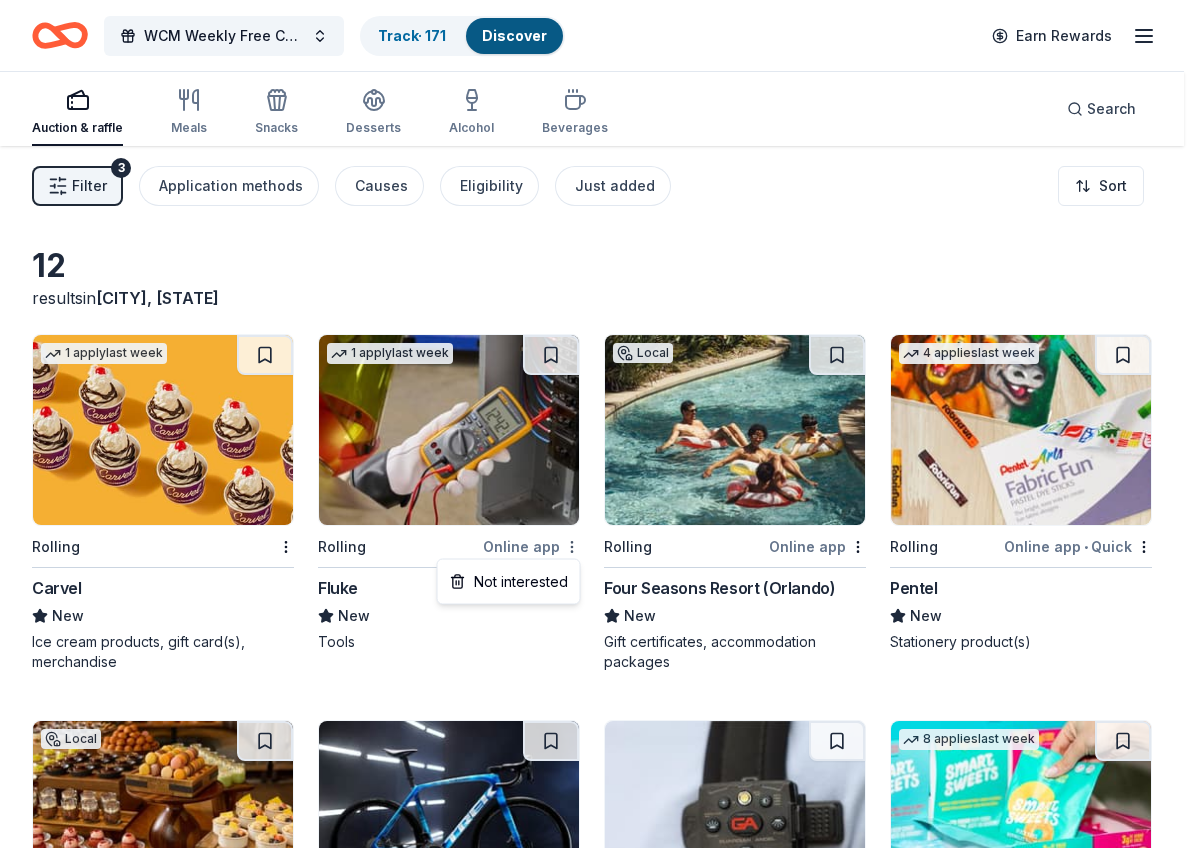 click on "WCM Weekly Free Community Bingo Jacksonville Florida Track  · 171 Discover Earn Rewards Auction & raffle Meals Snacks Desserts Alcohol Beverages Search Filter 3 Application methods Causes Eligibility Just added Sort 12 results  in  Jacksonville, FL 1   apply  last week Rolling Carvel New Ice cream products, gift card(s), merchandise  1   apply  last week Rolling Online app Fluke New Tools Local Rolling Online app Four Seasons Resort (Orlando) New Gift certificates, accommodation packages 4   applies  last week Rolling Online app • Quick Pentel New Stationery product(s) Local Rolling Online app Seminole Hard Rock Hotel & Casino Hollywood New Gift certificates, accommodation packages Rolling Online app Trek  New Bike(s), cycling equipment product(s), cycling apparel product(s) Rolling Online app Guardian Angel Device New Safety lights, safety devices 8   applies  last week Rolling Online app • Quick SmartSweets New Candy, gift card(s) Rolling Online app Alfred Music New Educational music materials 3   •" at bounding box center [599, 424] 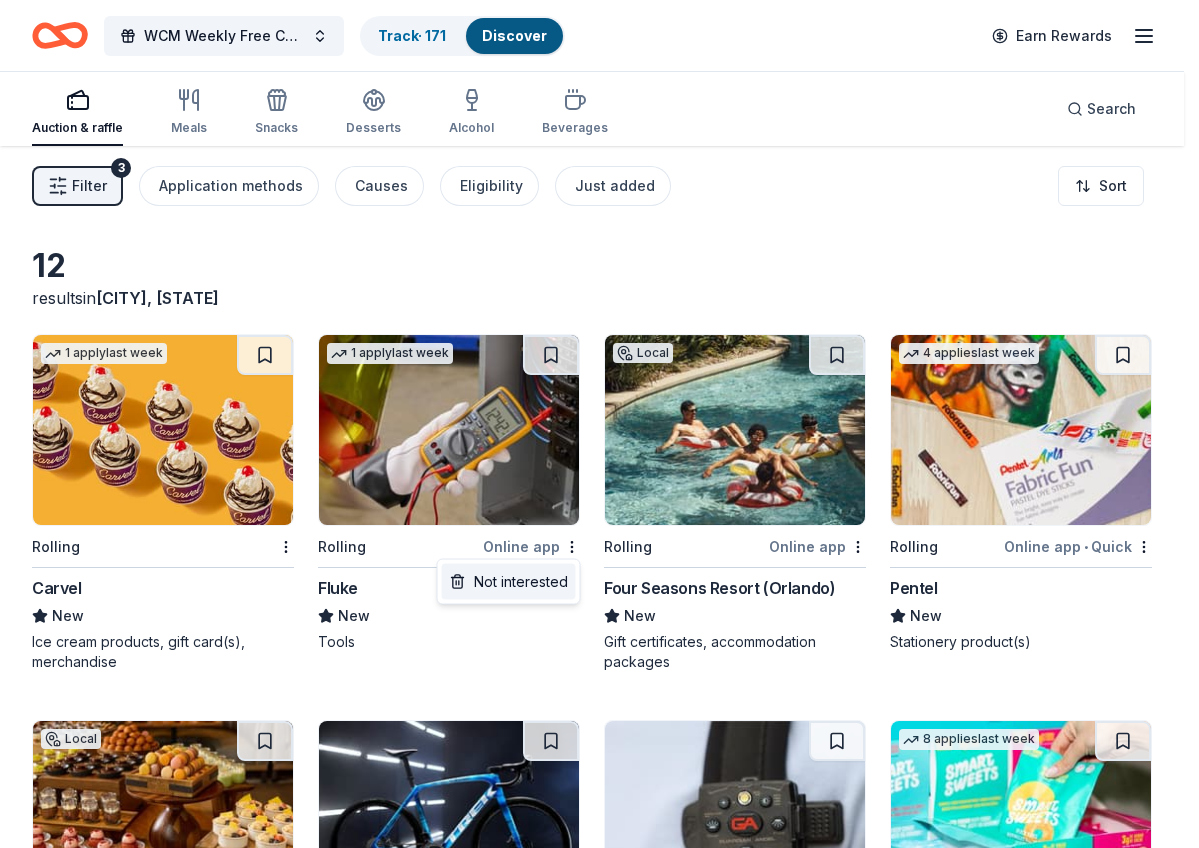 click on "Not interested" at bounding box center [509, 582] 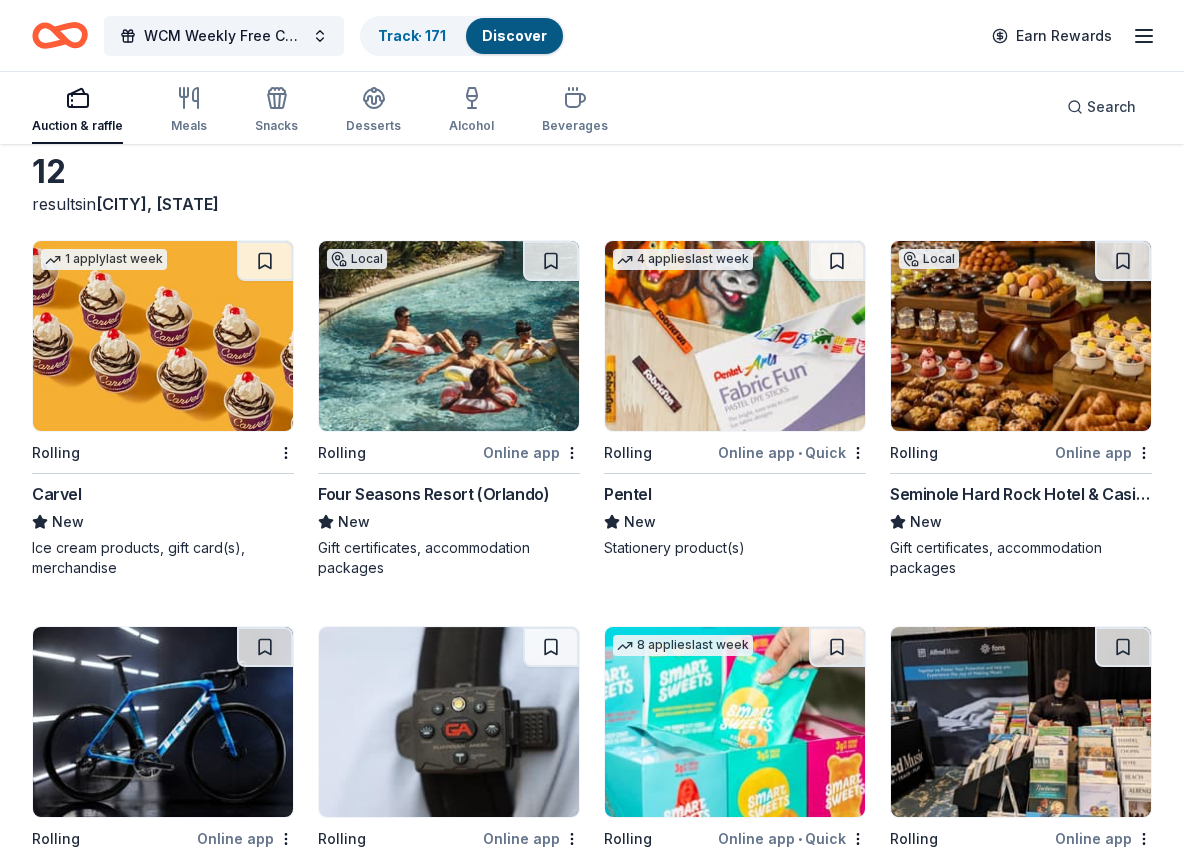scroll, scrollTop: 616, scrollLeft: 0, axis: vertical 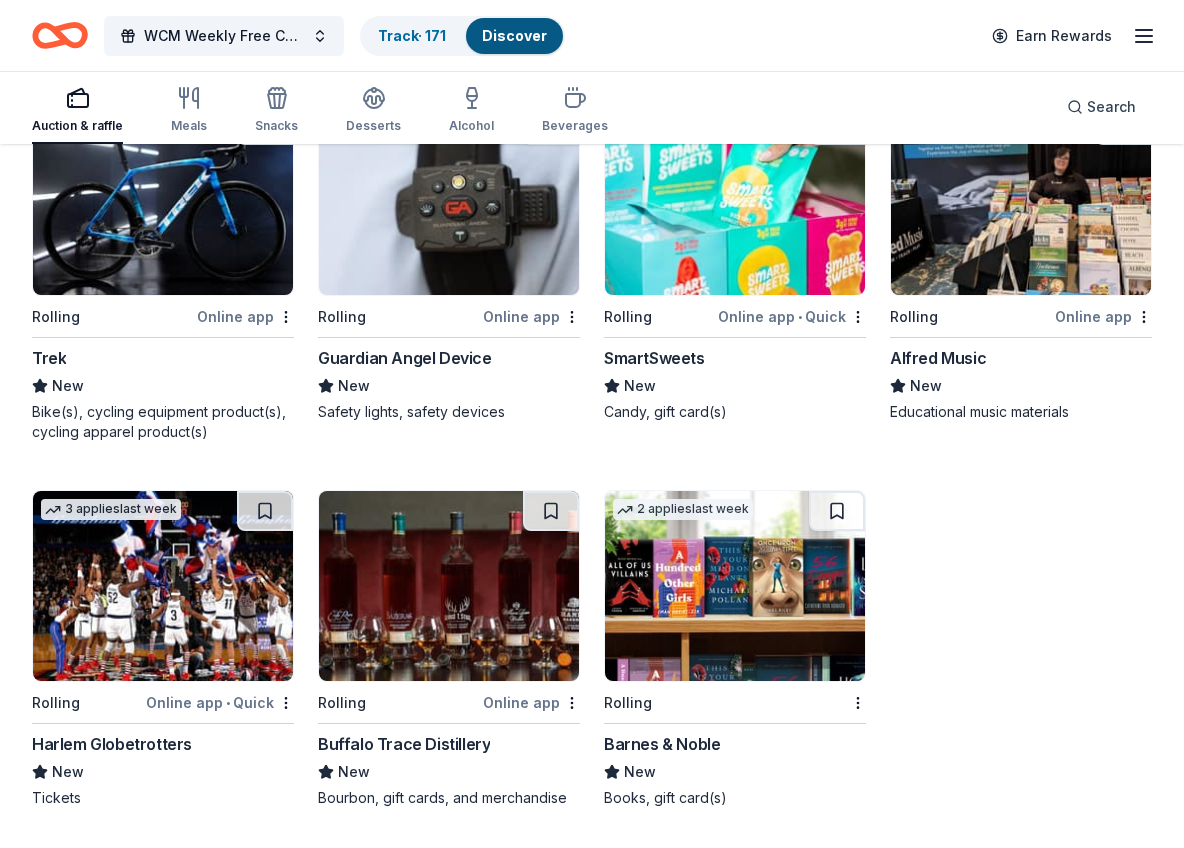 click at bounding box center (735, 586) 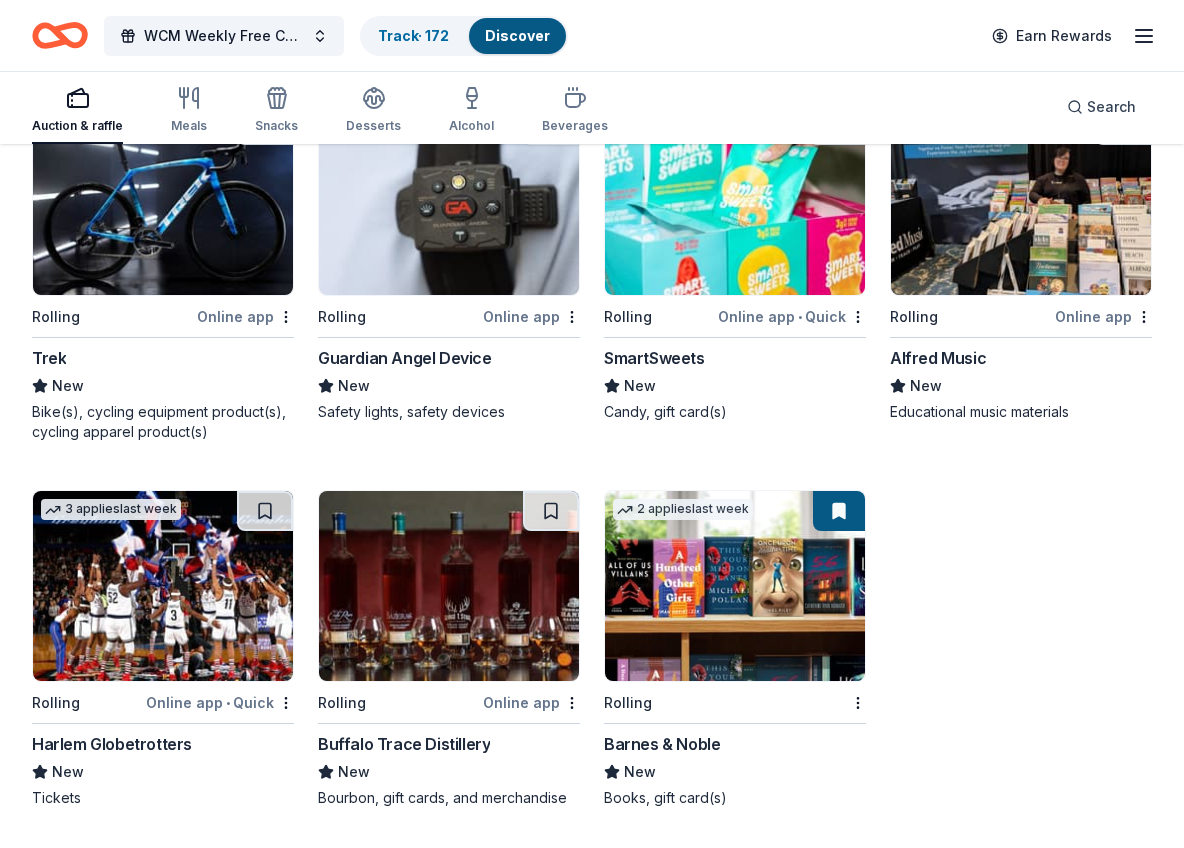 click on "Harlem Globetrotters" at bounding box center (112, 744) 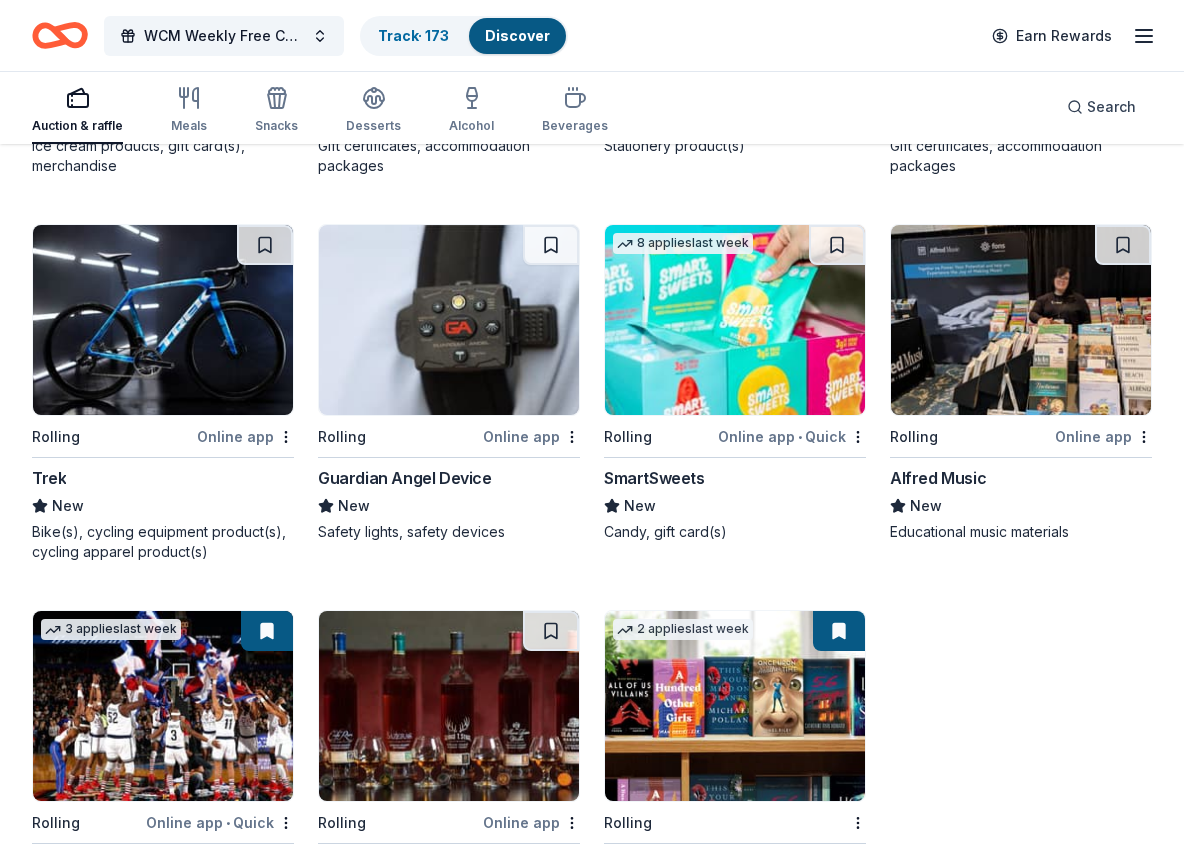 scroll, scrollTop: 463, scrollLeft: 0, axis: vertical 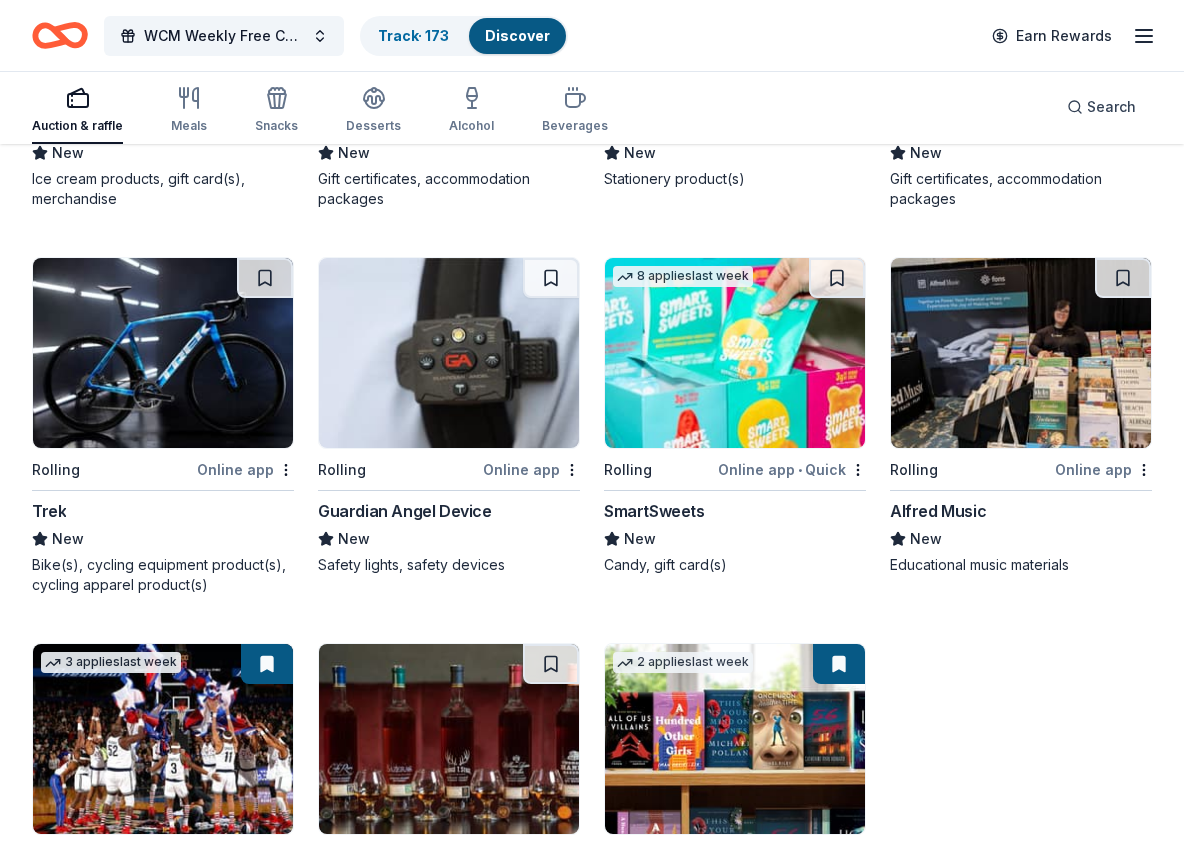 click on "SmartSweets" at bounding box center (654, 511) 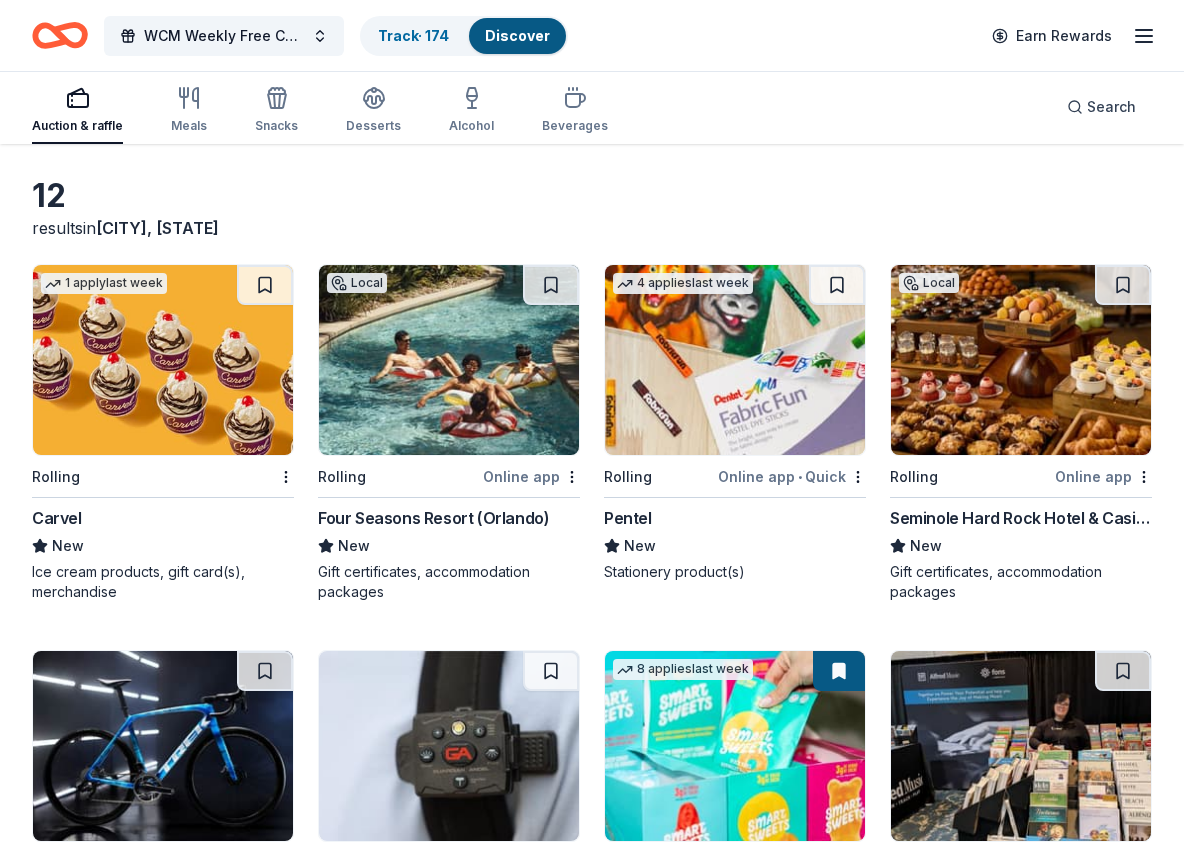 scroll, scrollTop: 0, scrollLeft: 0, axis: both 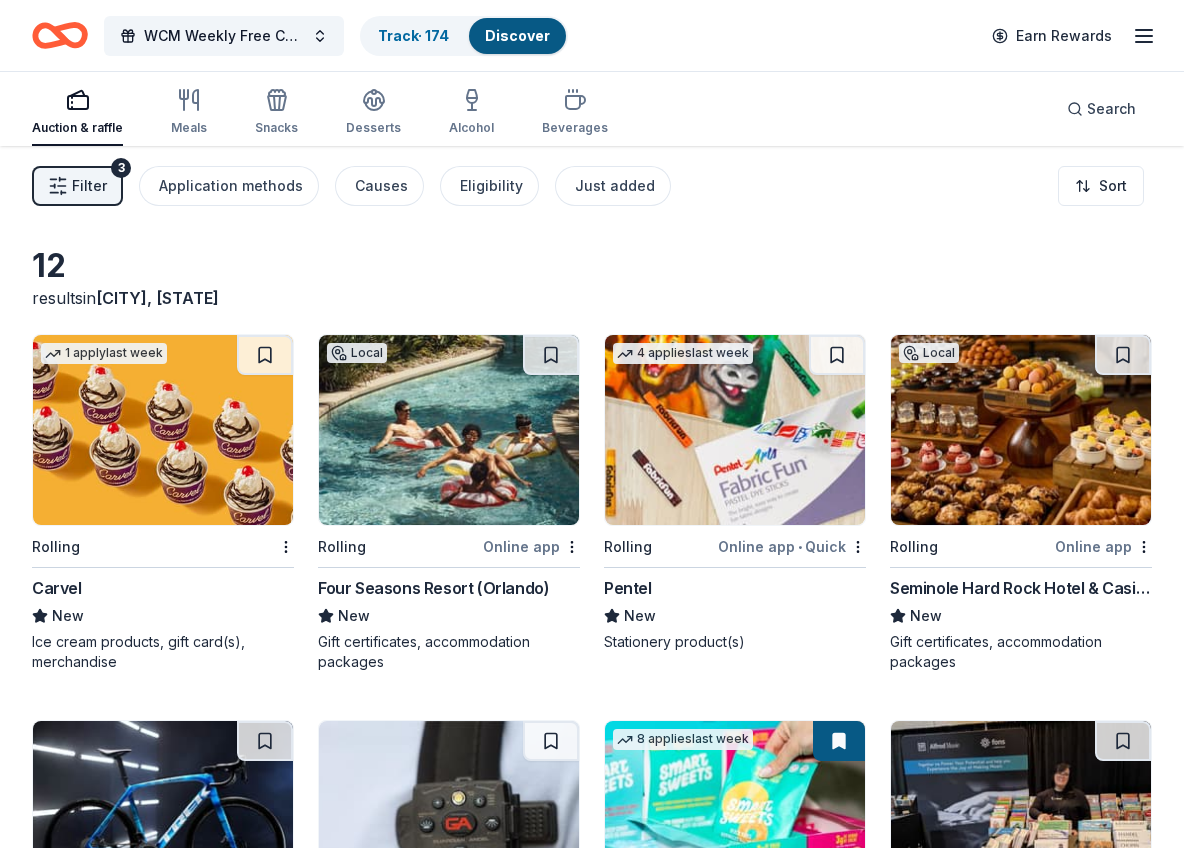 click on "Carvel" at bounding box center [57, 588] 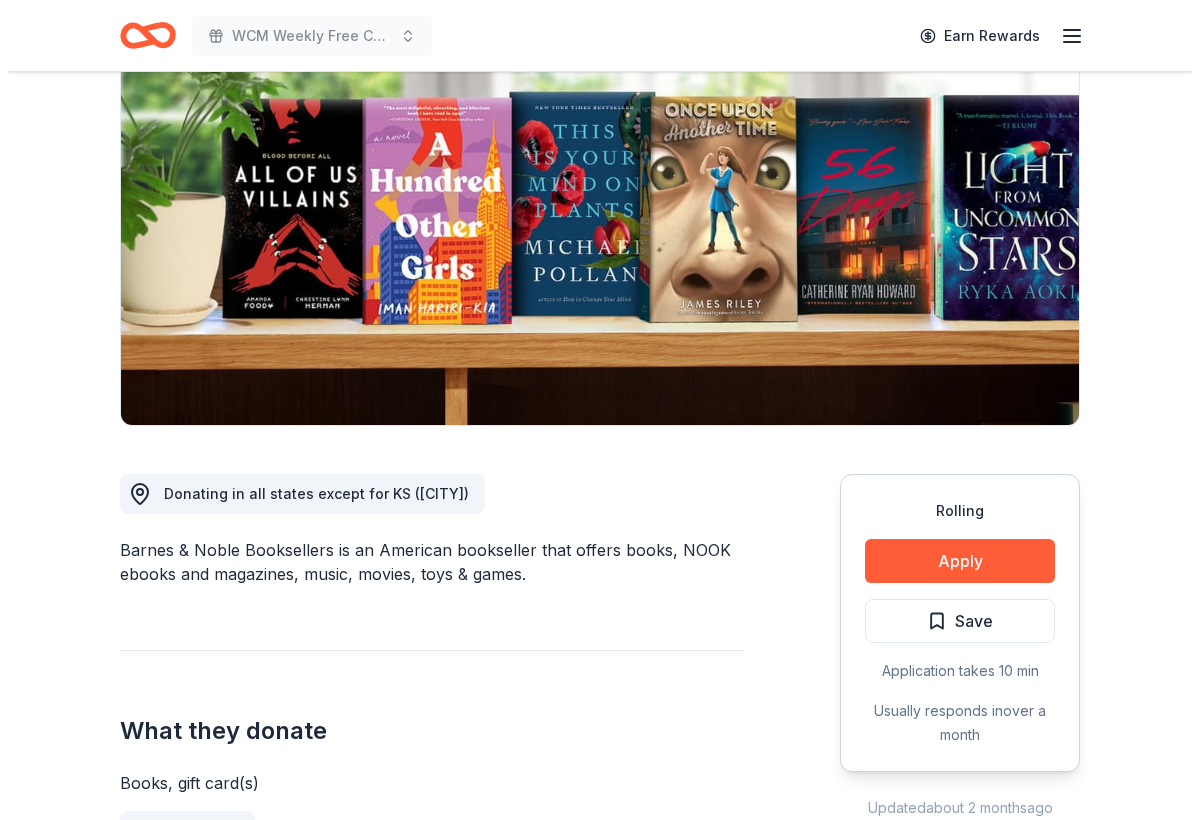 scroll, scrollTop: 356, scrollLeft: 0, axis: vertical 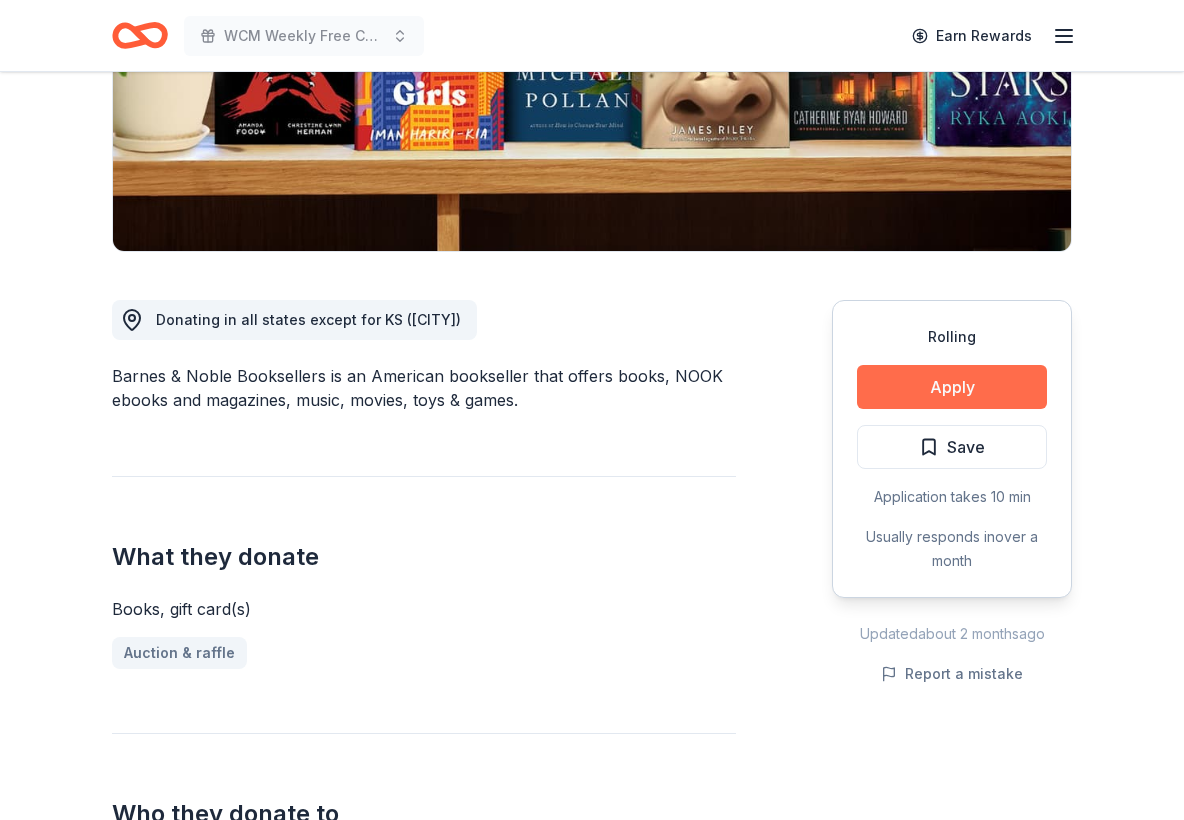 click on "Apply" at bounding box center [952, 387] 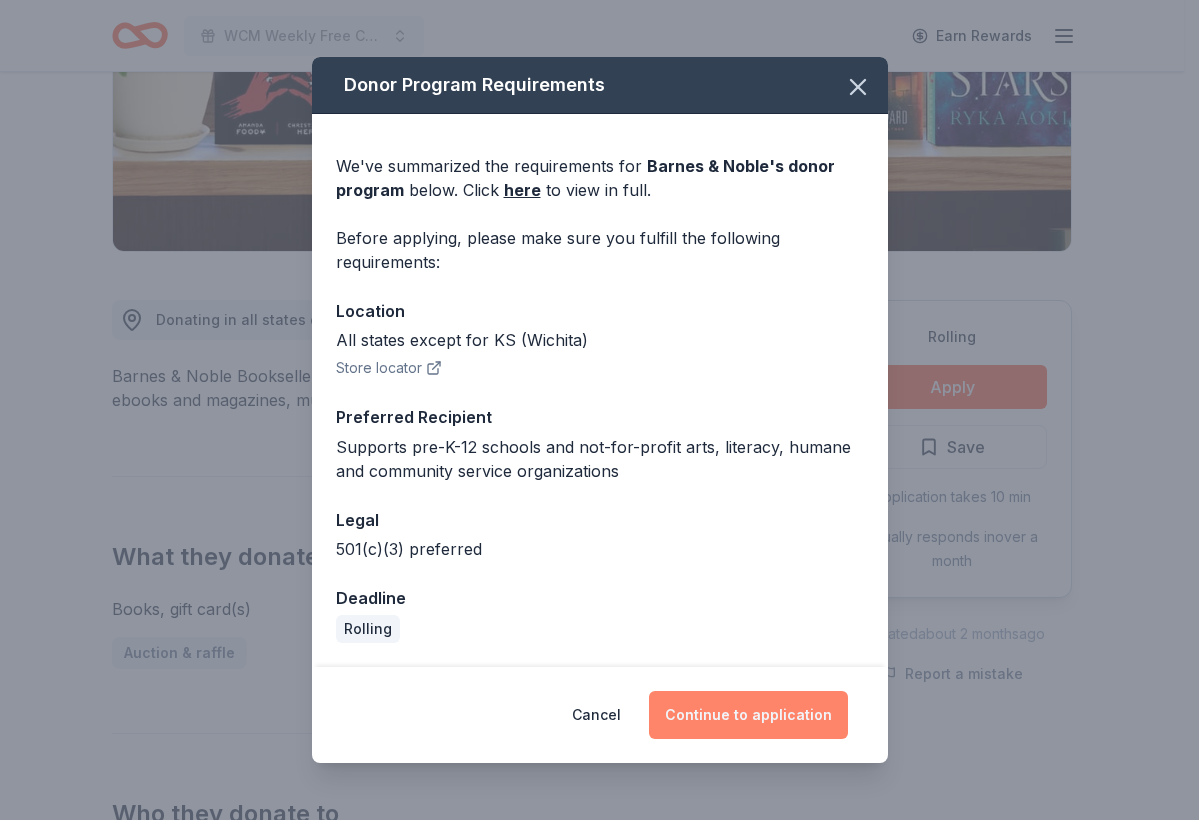 click on "Continue to application" at bounding box center (748, 715) 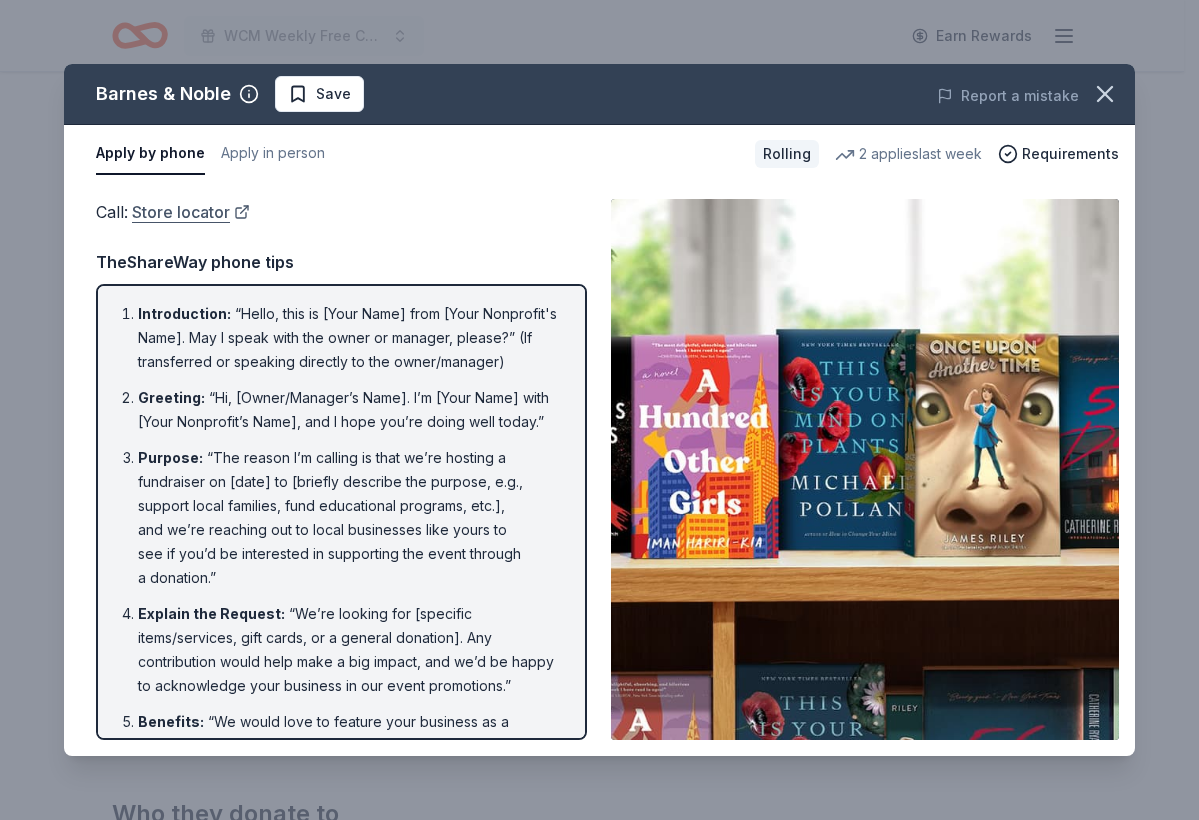 click on "Store locator" at bounding box center [191, 212] 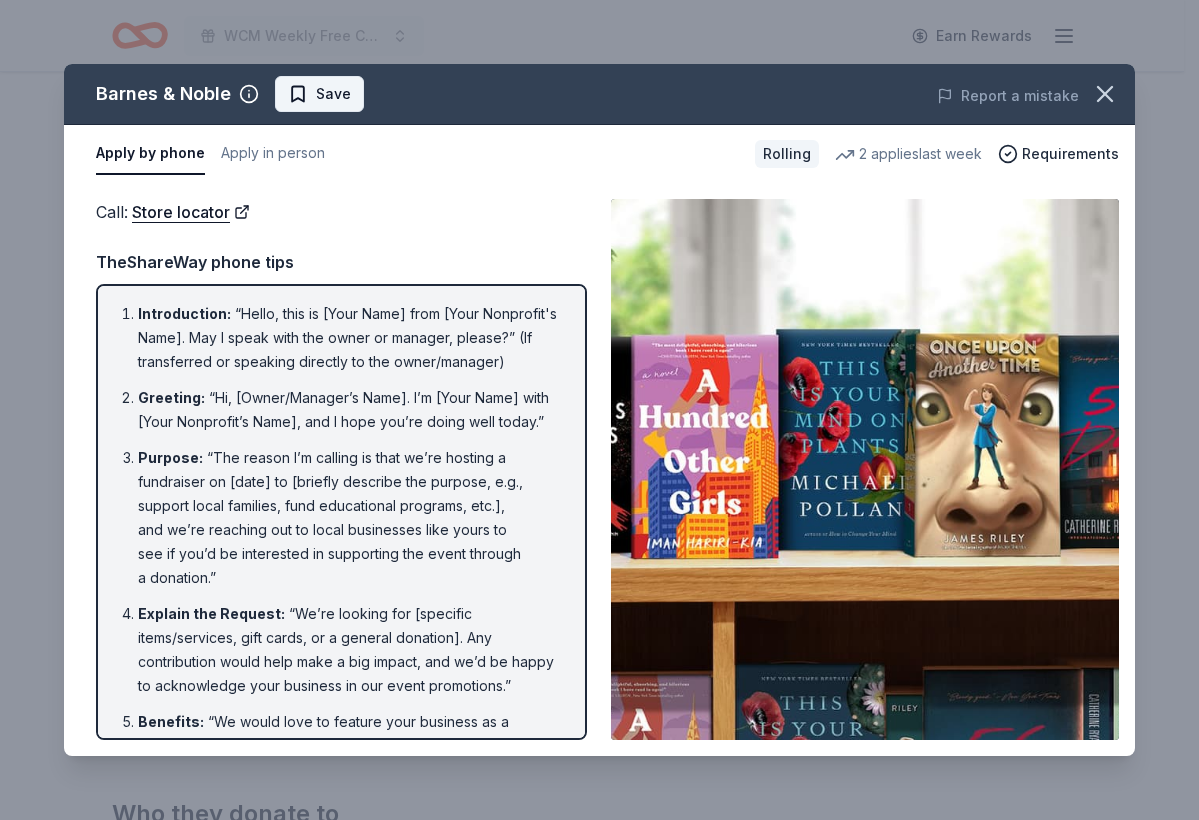 click on "Save" at bounding box center [333, 94] 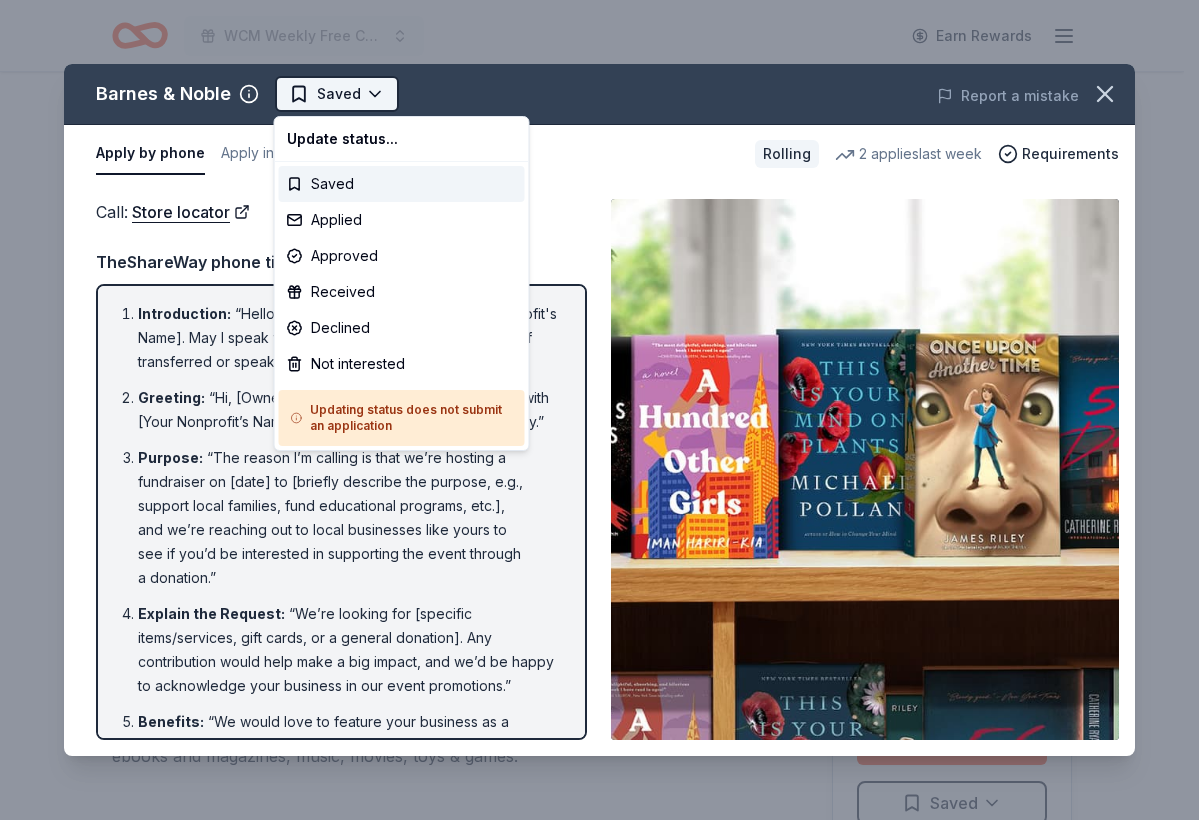 click on "WCM Weekly Free Community Bingo Jacksonville Florida Earn Rewards Rolling Share Barnes & Noble New 2   applies  last week approval rate donation value Share Donating in all states except for KS (Wichita) Barnes & Noble Booksellers is an American bookseller that offers books, NOOK ebooks and magazines, music, movies, toys & games. What they donate Books, gift card(s) Auction & raffle Who they donate to  Preferred Supports pre-K-12 schools and not-for-profit arts, literacy, humane and community service organizations Art & Culture Education 501(c)(3) preferred Rolling Apply Saved Application takes 10 min Usually responds in  over a month Updated  about 2 months  ago Report a mistake approval rate 20 % approved 30 % declined 50 % no response donation value (average) 20% 70% 0% 10% $xx - $xx $xx - $xx $xx - $xx $xx - $xx Upgrade to Pro to view approval rates and average donation values New Be the first to review this company! Leave a review Similar donors Top rated 5   applies  last week Deadline passed 4.9 4   4" at bounding box center [599, 410] 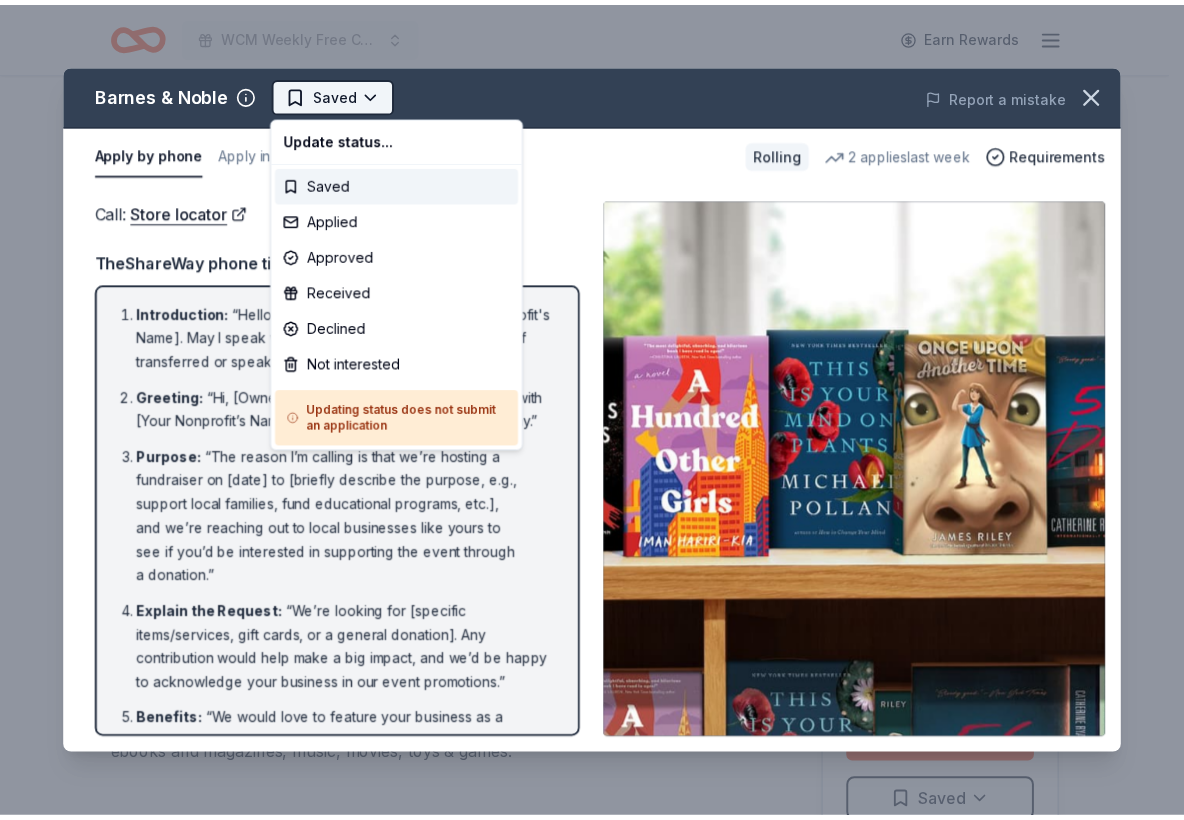 scroll, scrollTop: 0, scrollLeft: 0, axis: both 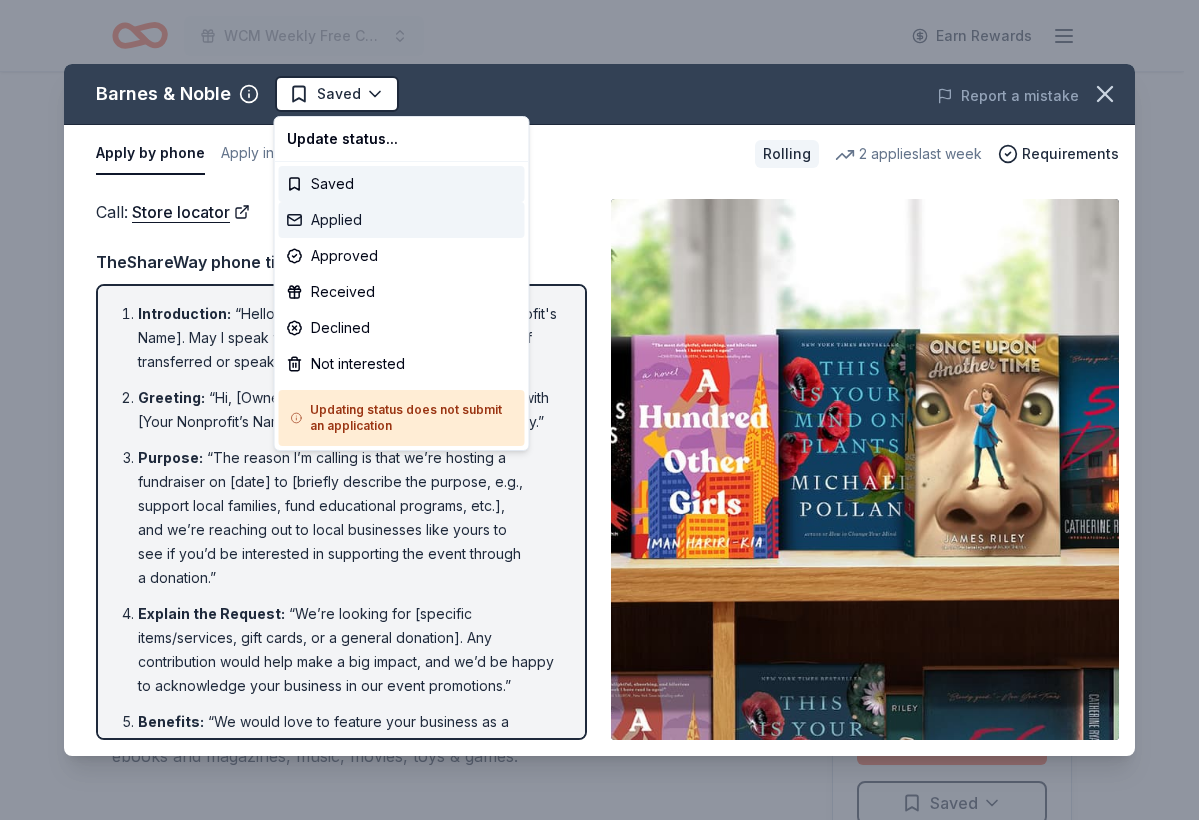 click on "Applied" at bounding box center (402, 220) 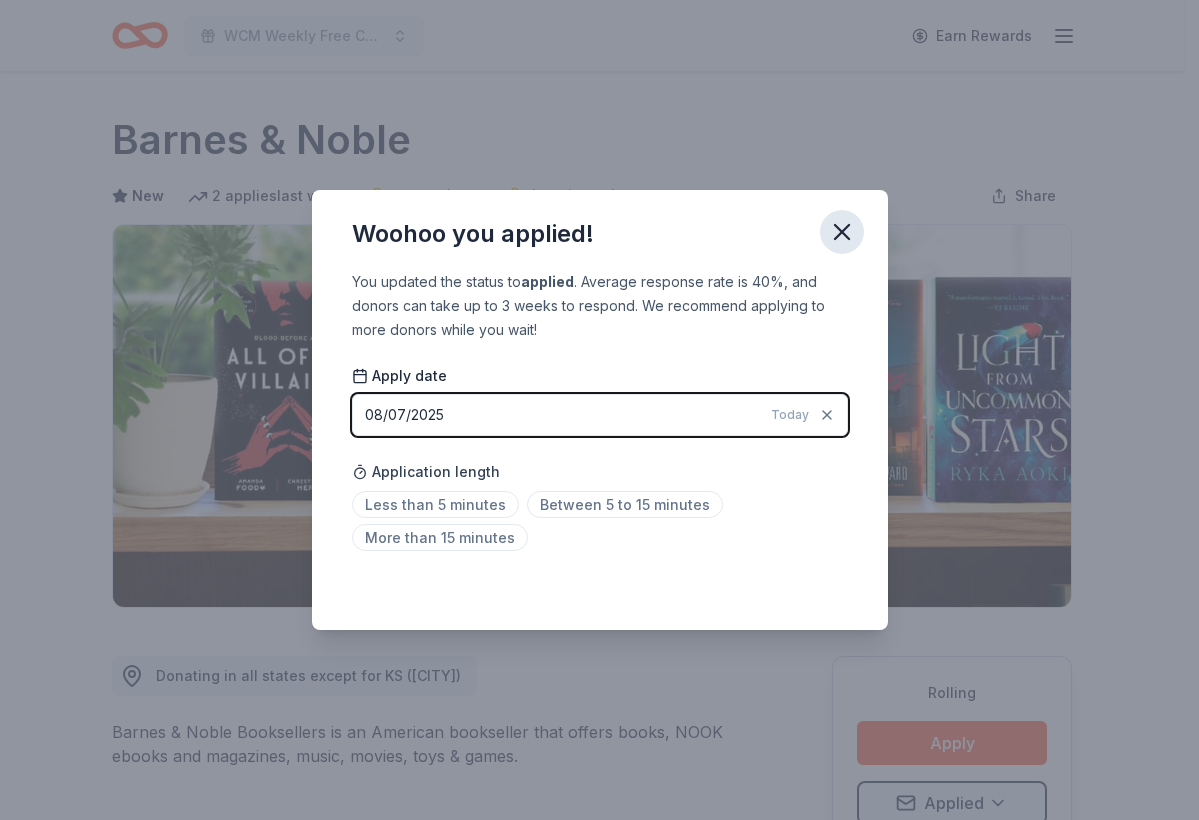 click 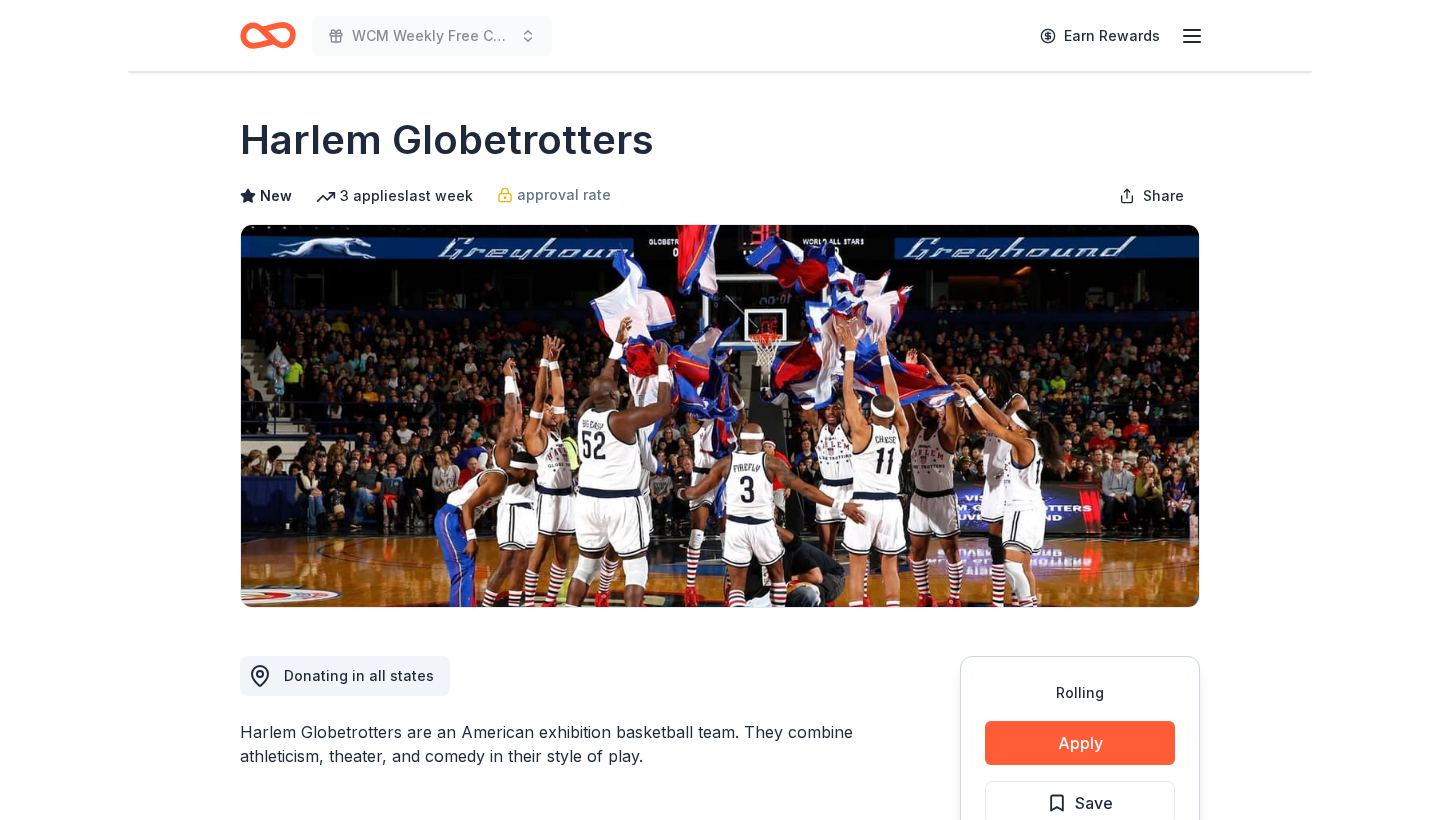 scroll, scrollTop: 0, scrollLeft: 0, axis: both 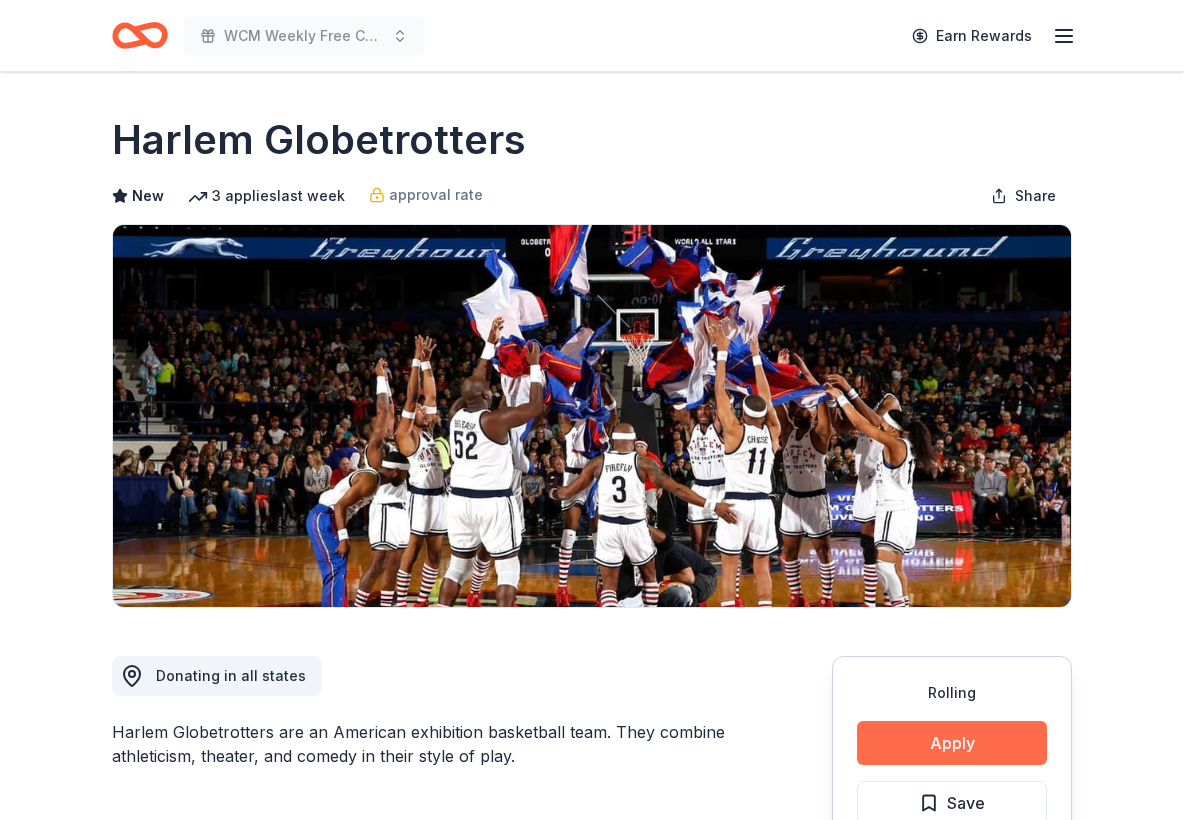 click on "Apply" at bounding box center (952, 743) 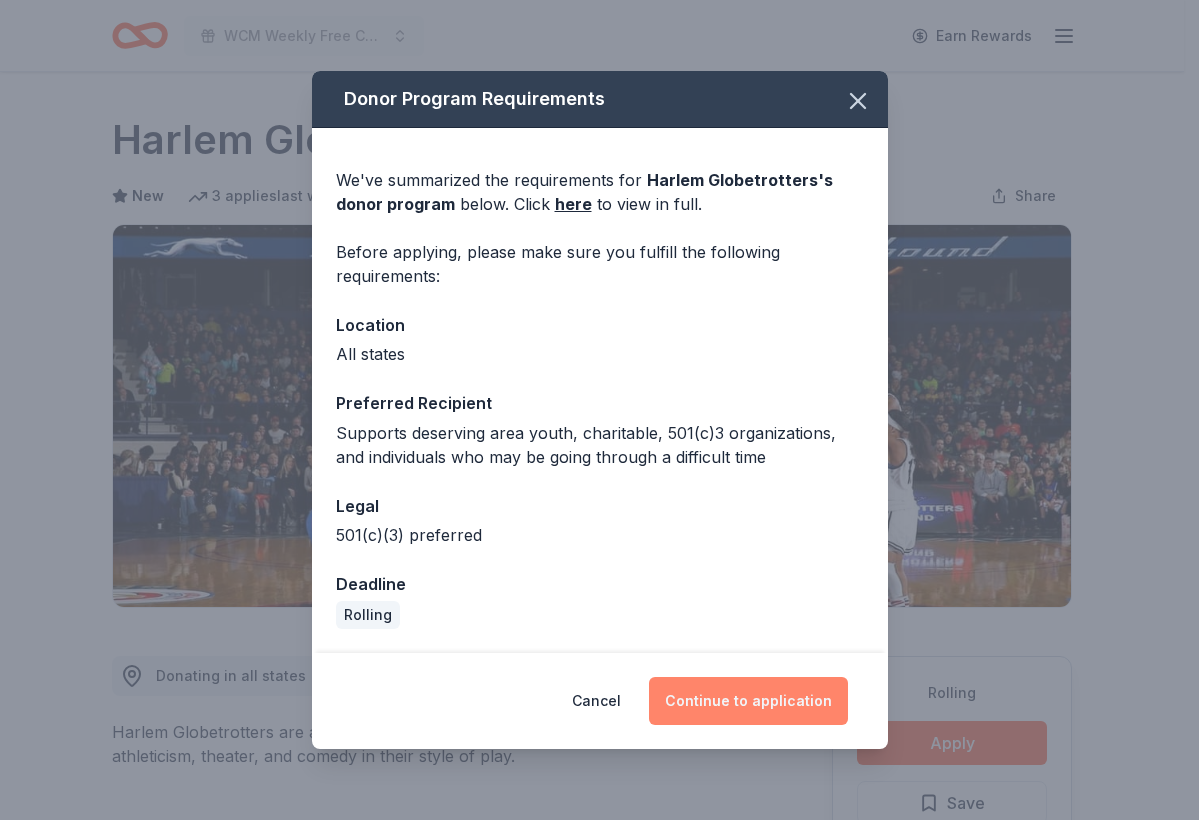 click on "Continue to application" at bounding box center [748, 701] 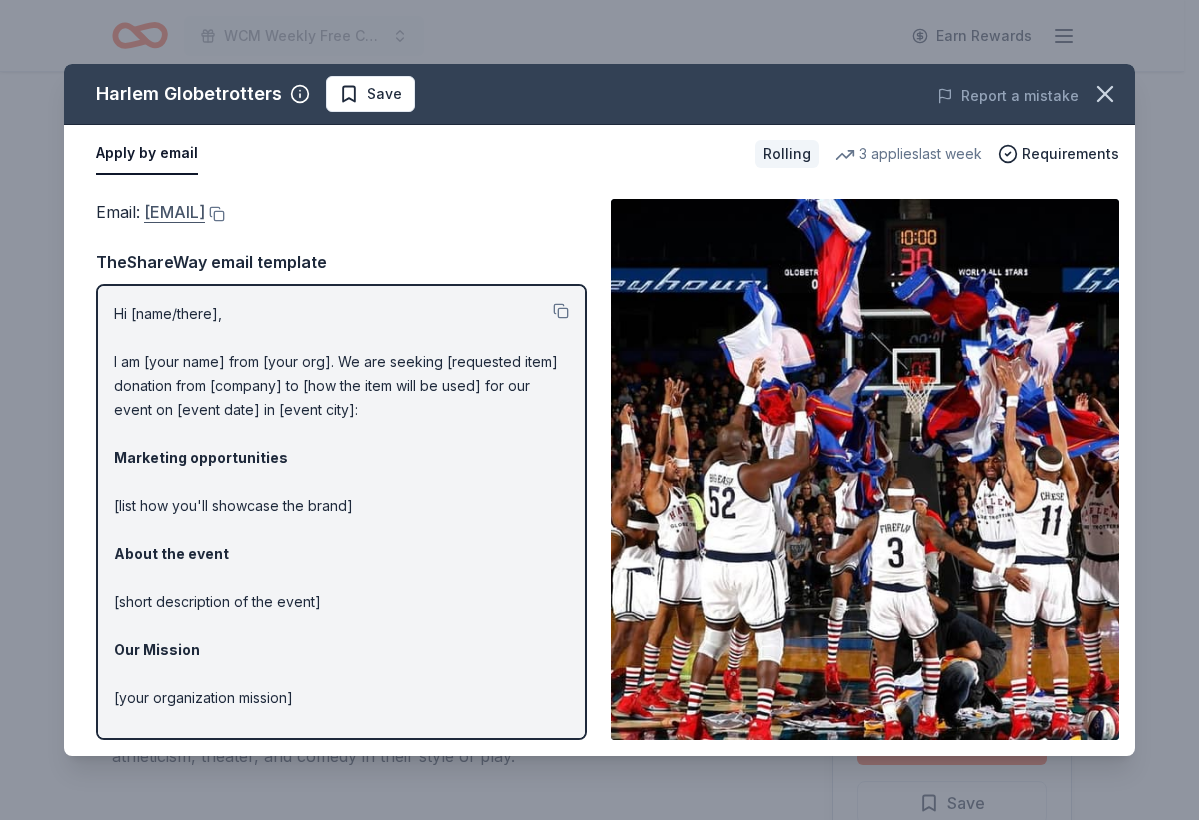 click on "[EMAIL]" at bounding box center (174, 212) 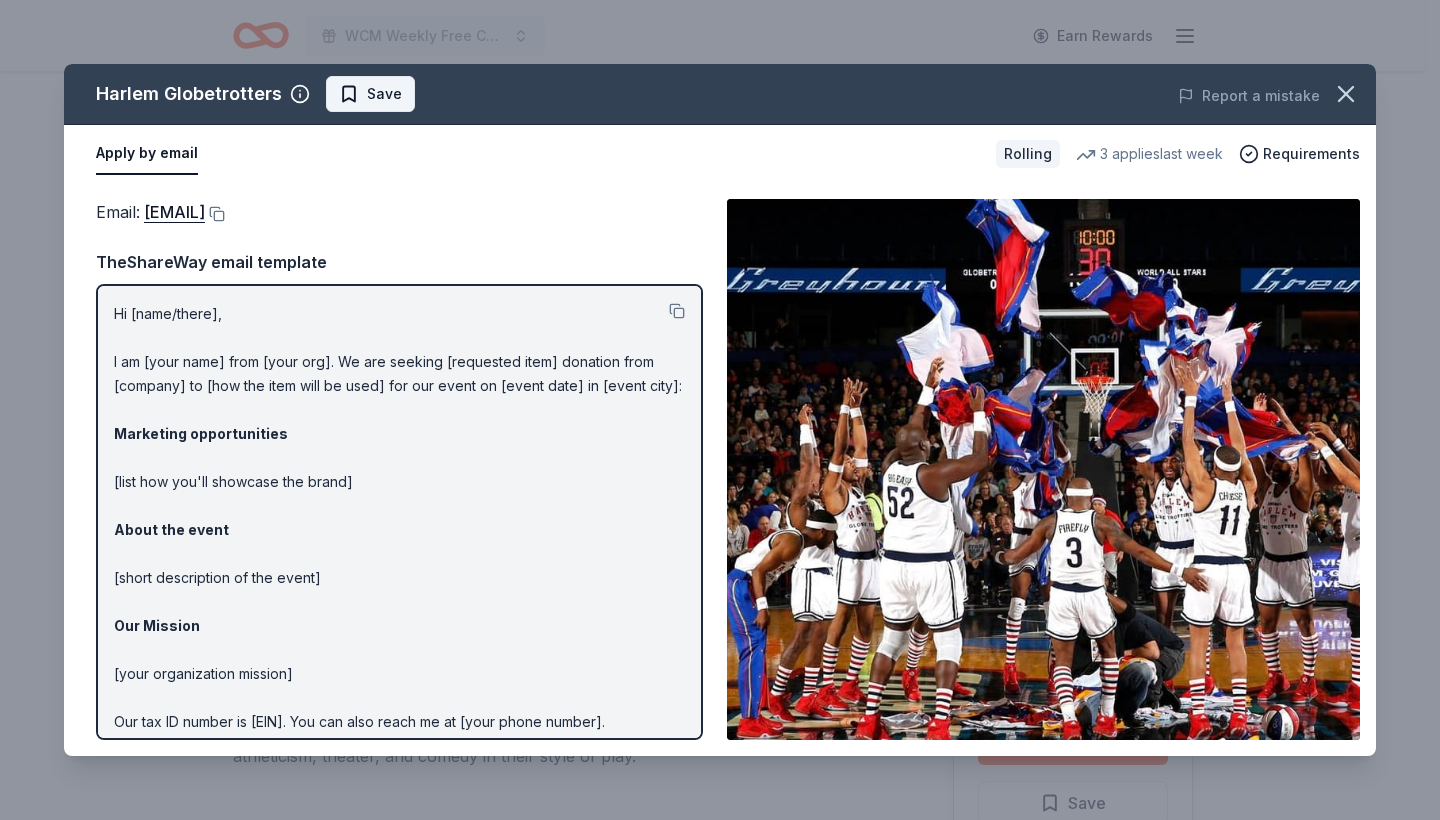 click on "Save" at bounding box center [384, 94] 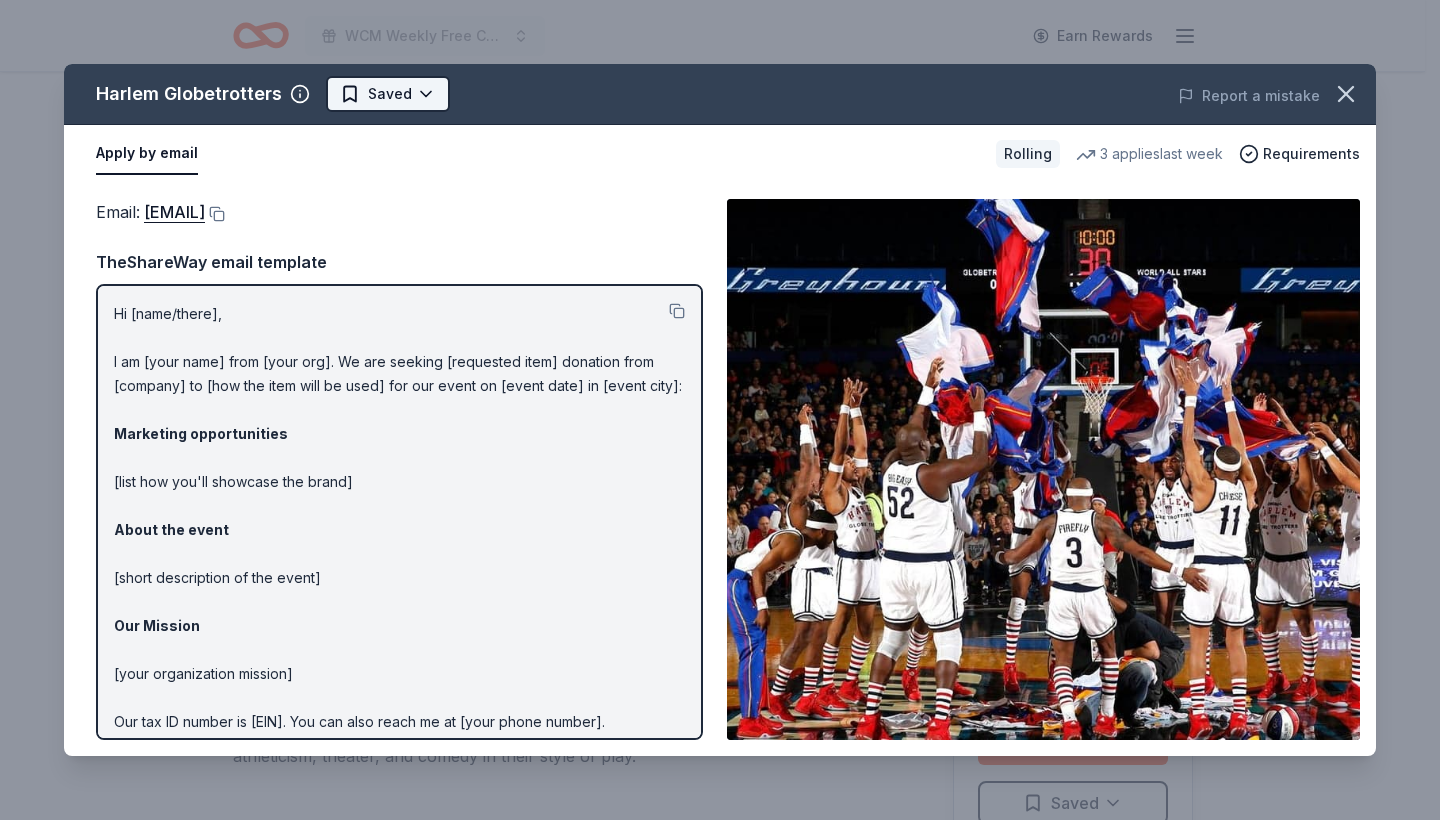 click on "WCM Weekly Free Community Bingo Jacksonville Florida Earn Rewards Rolling Share Harlem Globetrotters New 3   applies  last week approval rate Share Donating in all states Harlem Globetrotters are an American exhibition basketball team. They combine athleticism, theater, and comedy in their style of play.  What they donate Tickets Auction & raffle Donation is small & easy to send to guests Who they donate to  Preferred Supports deserving area youth, charitable, 501(c)3 organizations, and individuals who may be going through a difficult time Children 501(c)(3) preferred approval rate 20 % approved 30 % declined 50 % no response Upgrade to Pro to view approval rates and average donation values Rolling Apply Saved ⚡️ Quick application Usually responds in  around a week Updated  about 1 month  ago Report a mistake New Be the first to review this company! Leave a review Similar donors Local Deadline passed San Antonio Zoo 5.0 1 Family 4-pack (2 adult and 2 child admission tickets)  1   apply  last week Local 1" at bounding box center [720, 410] 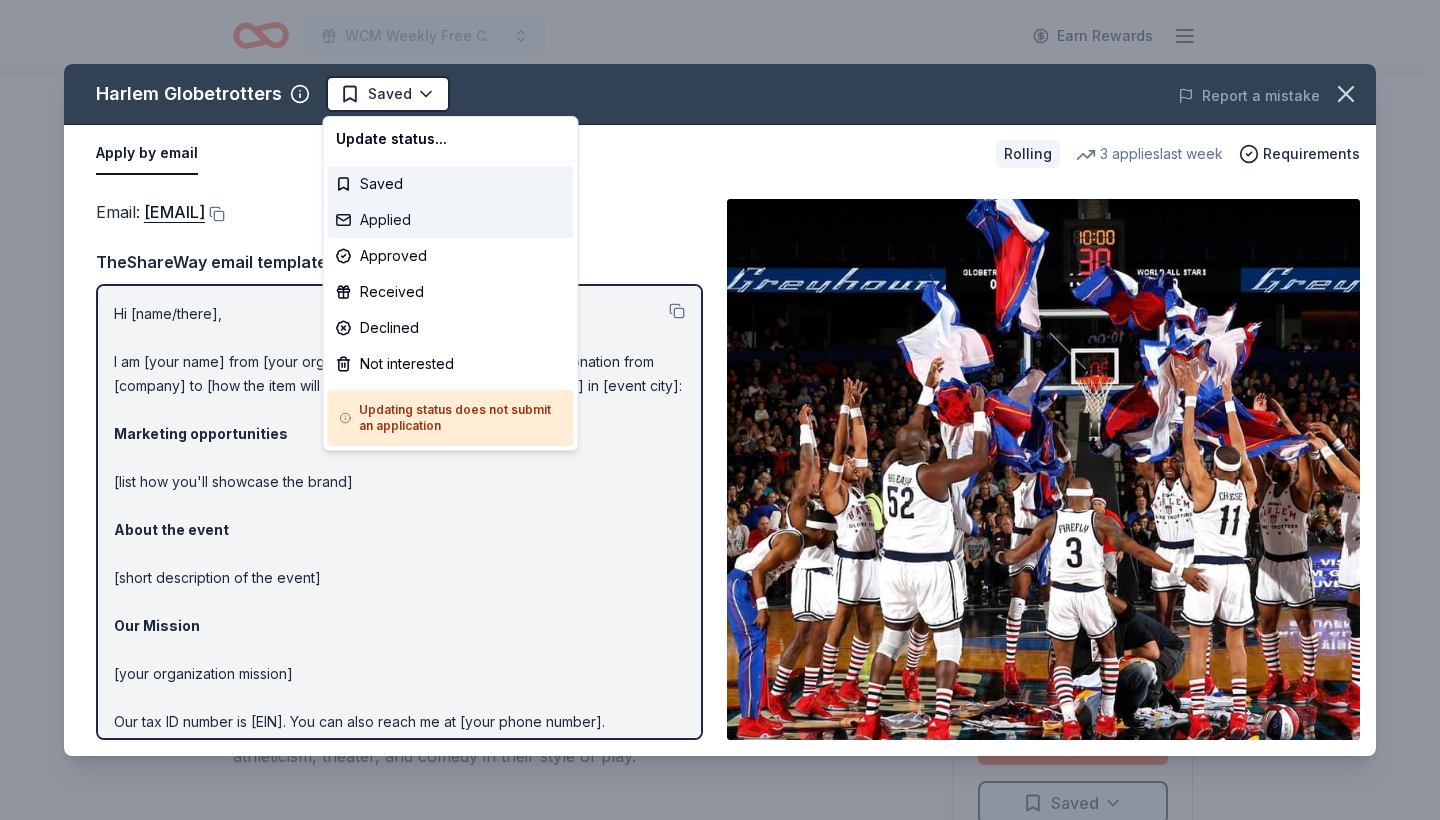 click on "Applied" at bounding box center (451, 220) 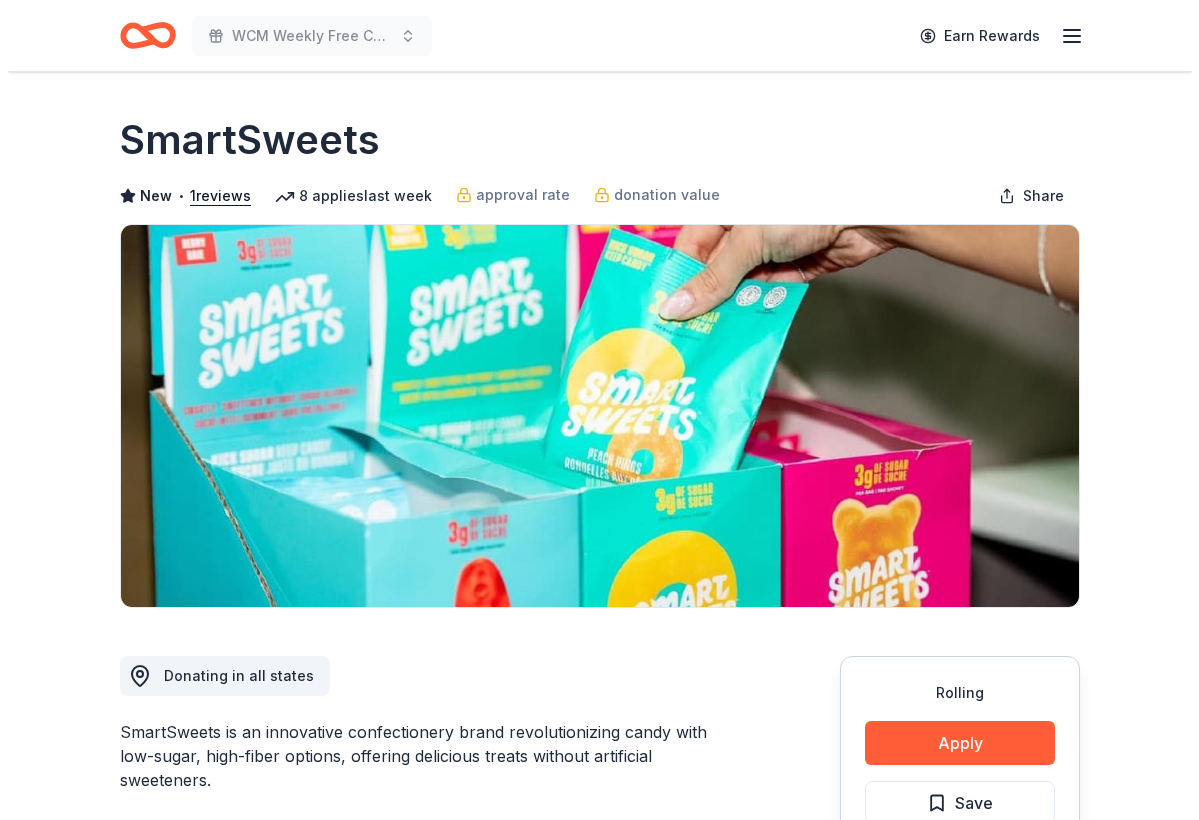 scroll, scrollTop: 0, scrollLeft: 0, axis: both 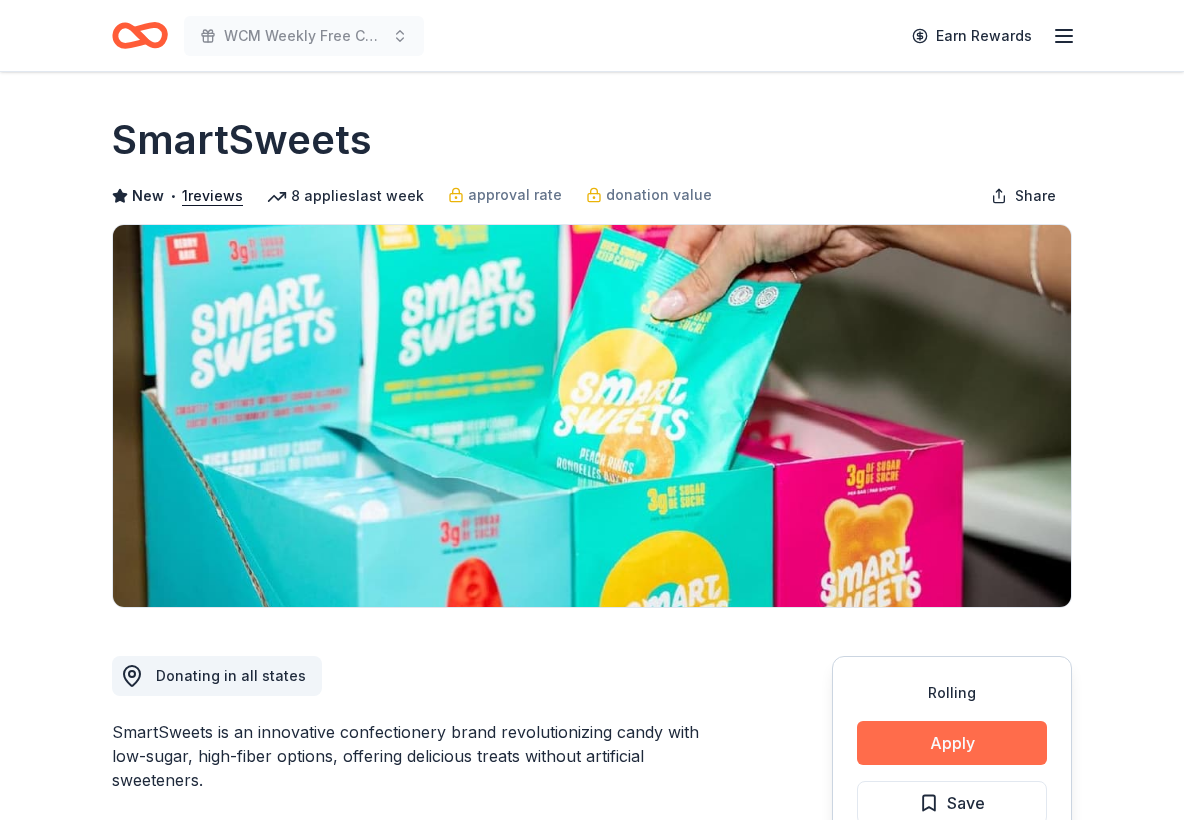 click on "Apply" at bounding box center [952, 743] 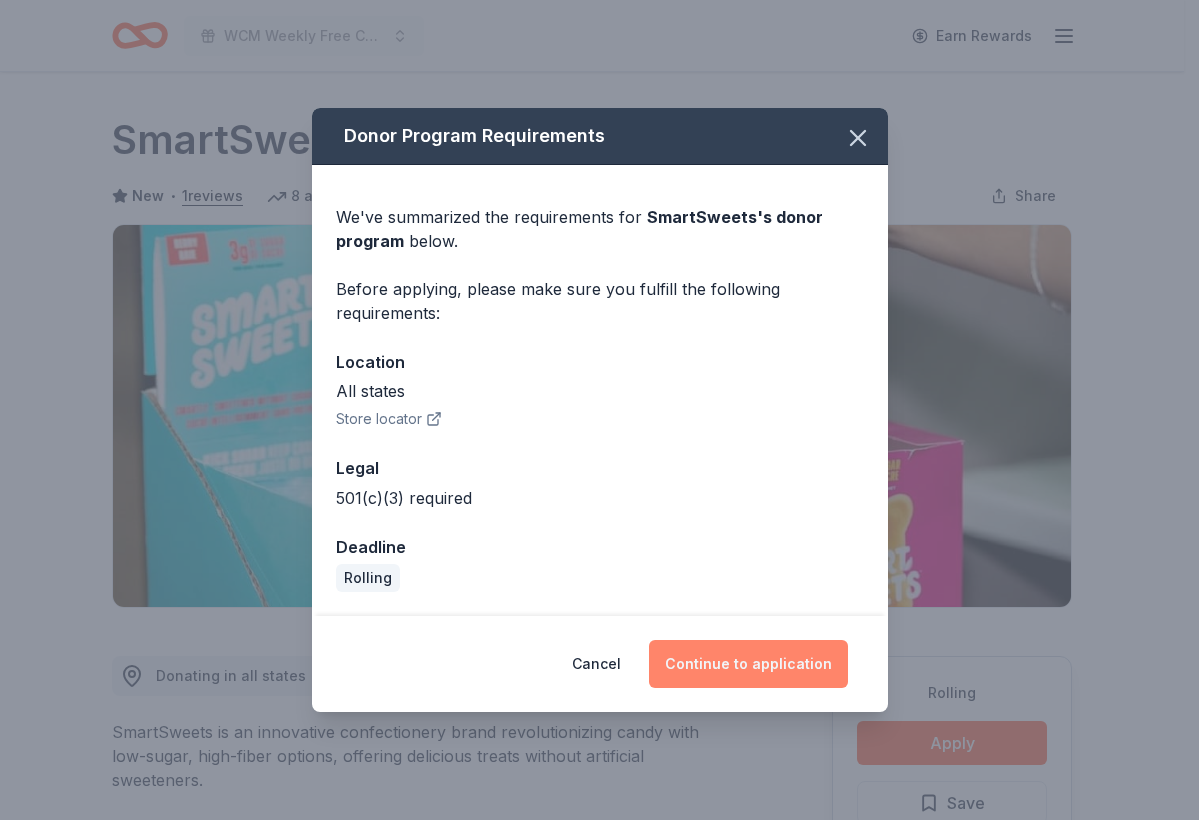click on "Continue to application" at bounding box center [748, 664] 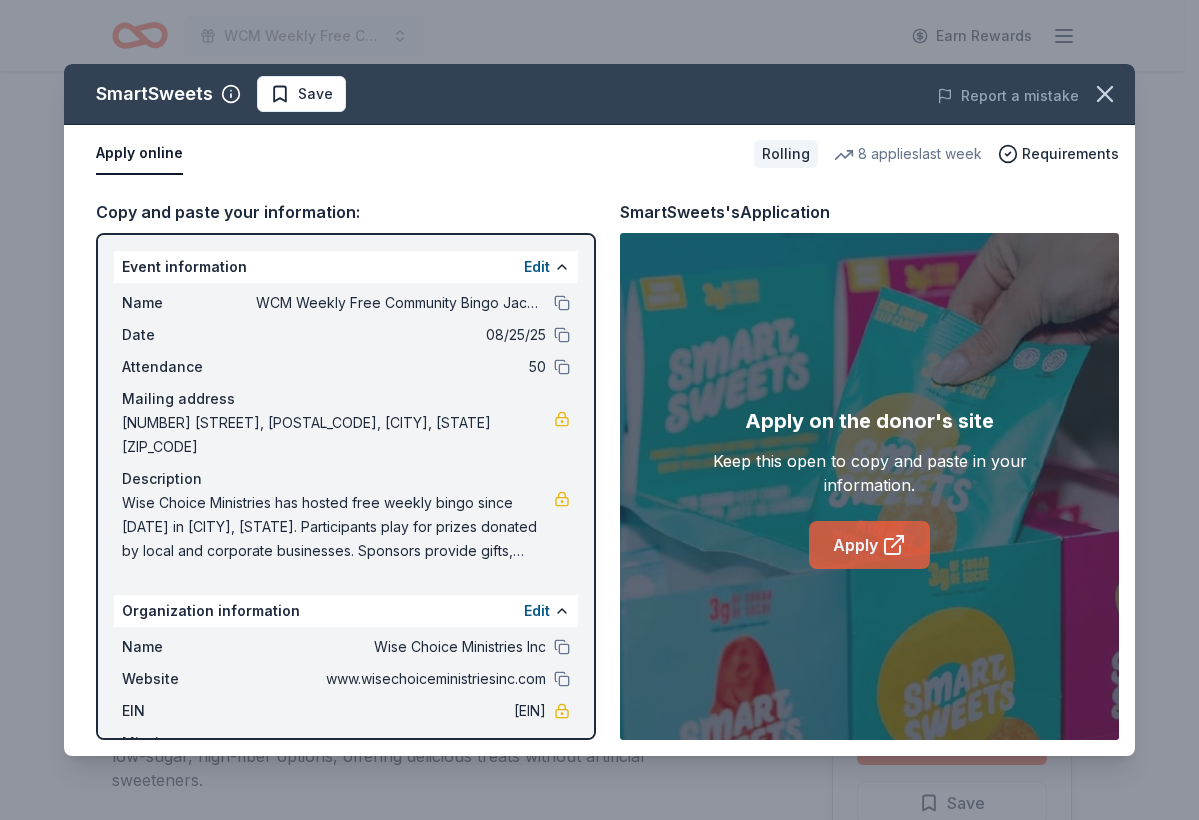 click on "Apply" at bounding box center (869, 545) 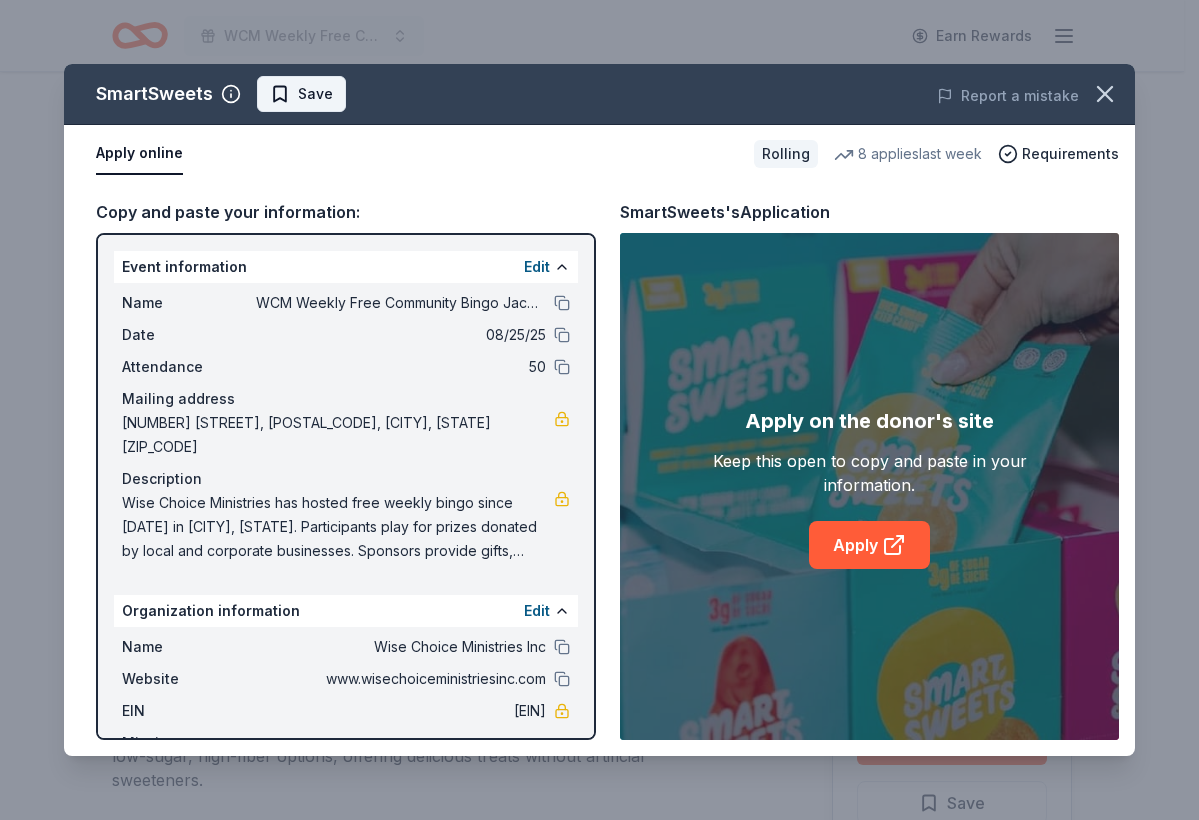 click on "Save" at bounding box center [301, 94] 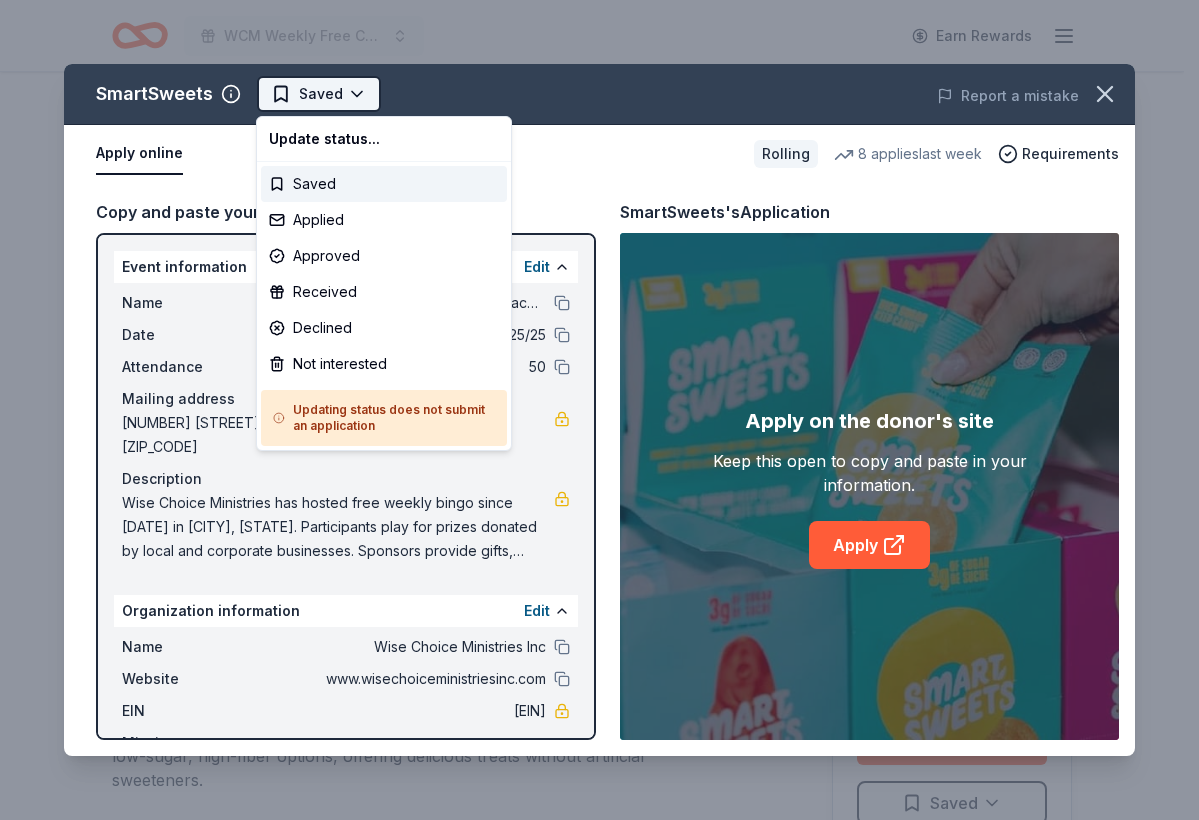 click on "WCM Weekly Free Community Bingo Jacksonville Florida Earn Rewards Rolling Share SmartSweets New • 1  reviews 8   applies  last week approval rate donation value Share Donating in all states SmartSweets is an innovative confectionery brand revolutionizing candy with low-sugar, high-fiber options, offering delicious treats without artificial sweeteners. What they donate Candy, gift card(s) Auction & raffle Snacks Donation is small & easy to send to guests Who they donate to  Preferred 501(c)(3) required Rolling Apply Saved ⚡️ Quick application Usually responds in  over a month Updated  about 2 months  ago Report a mistake approval rate 20 % approved 30 % declined 50 % no response donation value (average) 20% 70% 0% 10% $xx - $xx $xx - $xx $xx - $xx $xx - $xx Upgrade to Pro to view approval rates and average donation values New • 1  reviews Africa Child Foundation Mission of Tanzania January 2024 • Approved Leave a review Similar donors 2   applies  last week Rolling Online app Pizza Ranch New Local 1" at bounding box center (599, 410) 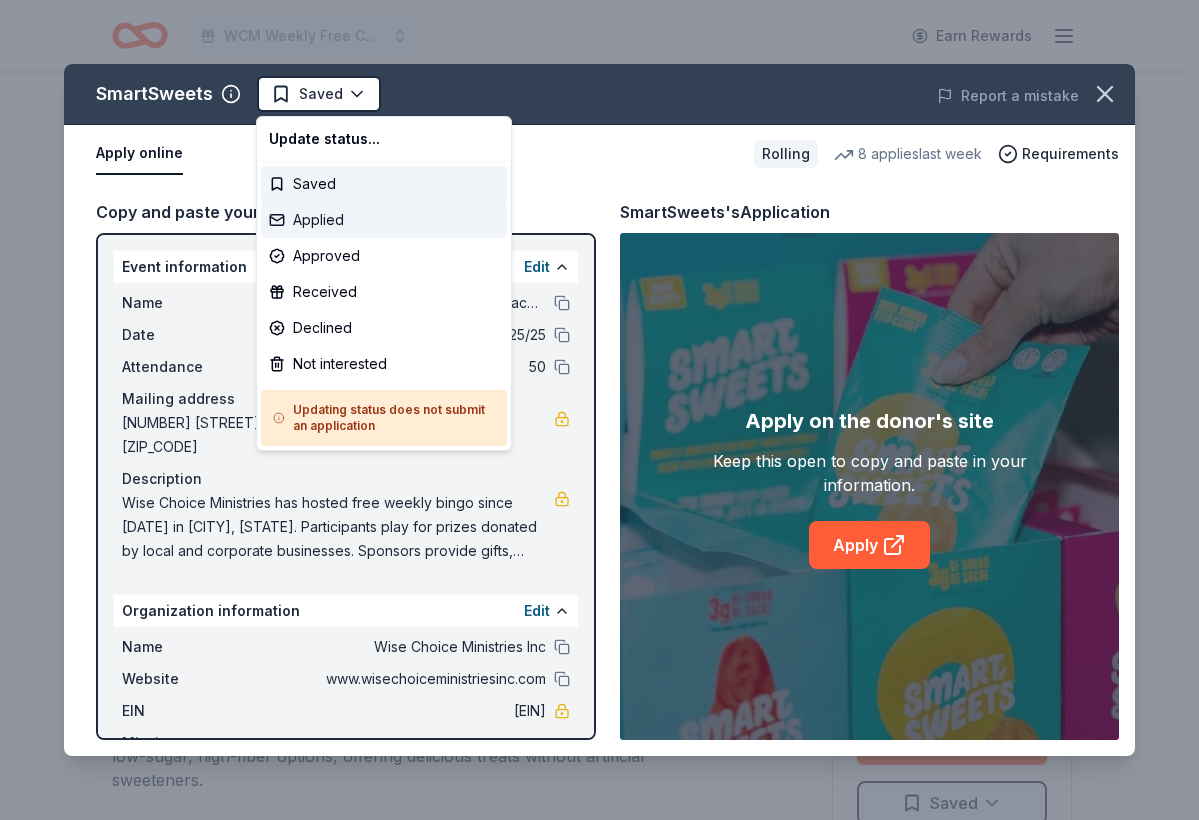 click on "Applied" at bounding box center (384, 220) 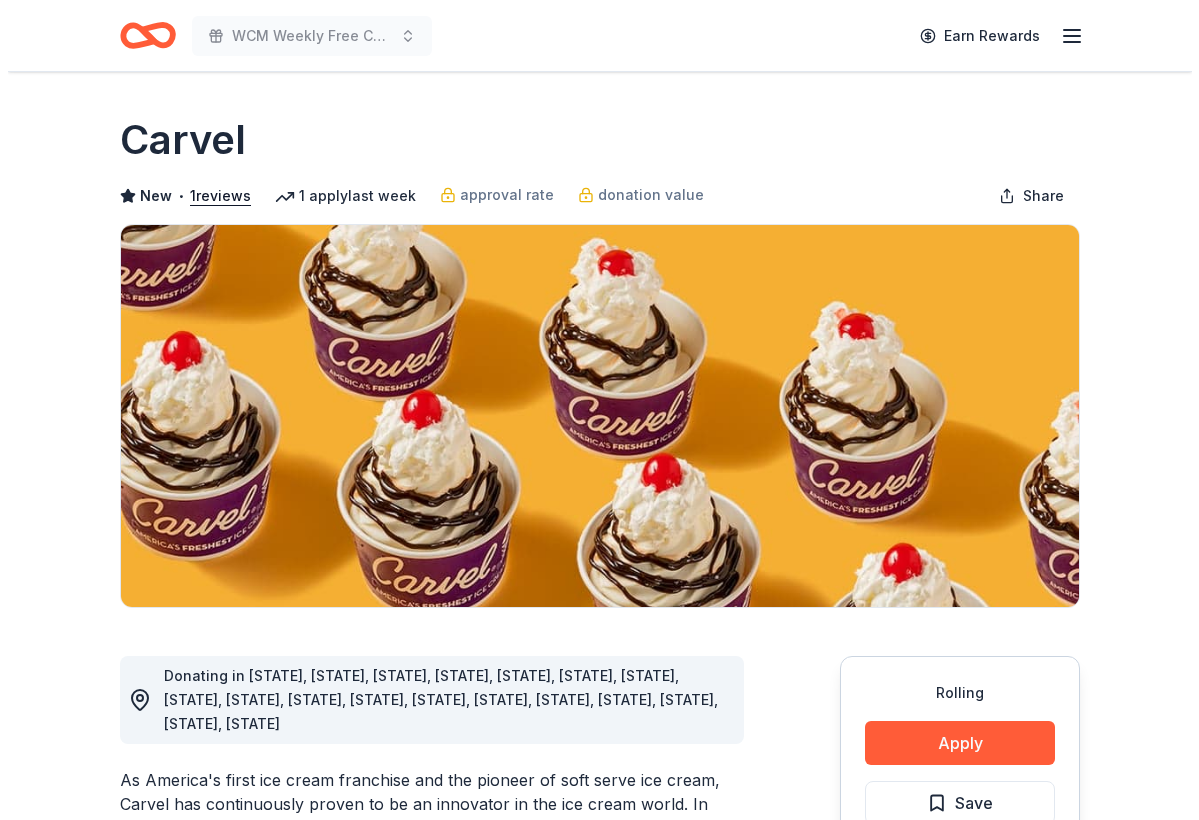 scroll, scrollTop: 0, scrollLeft: 0, axis: both 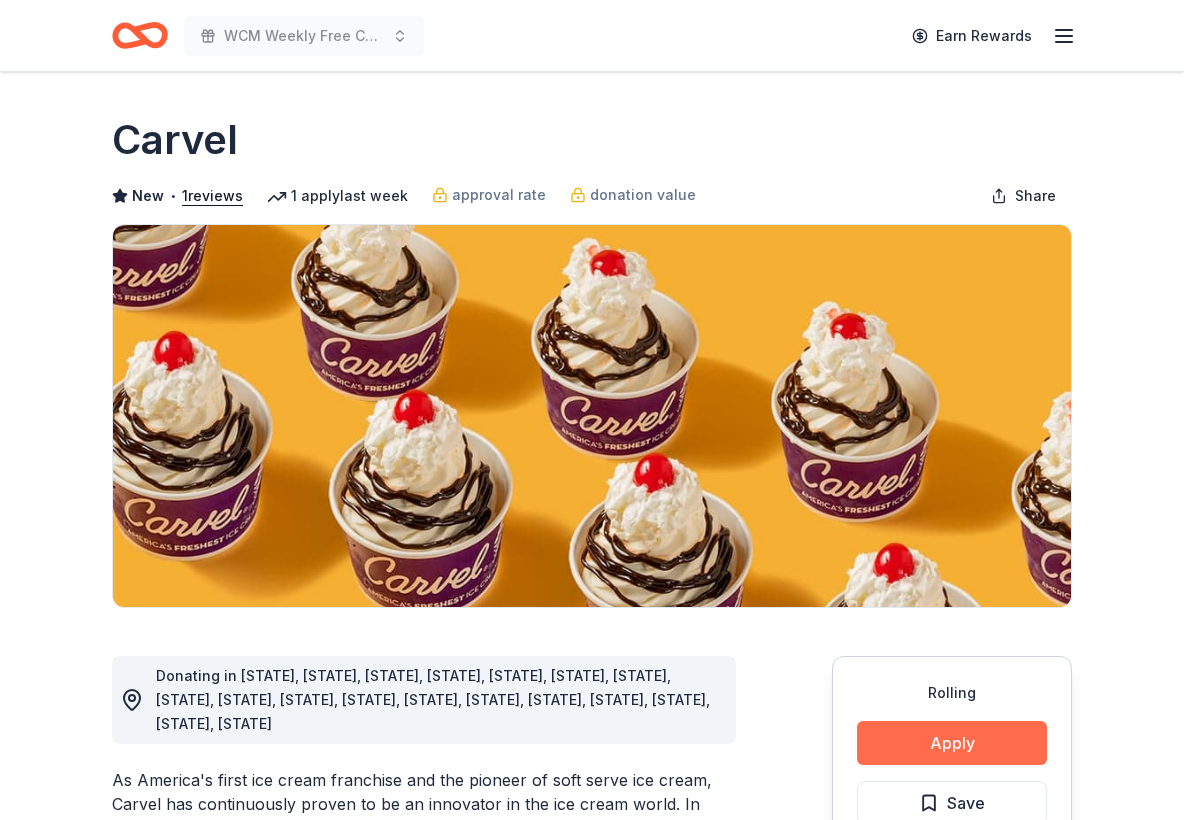 click on "Apply" at bounding box center [952, 743] 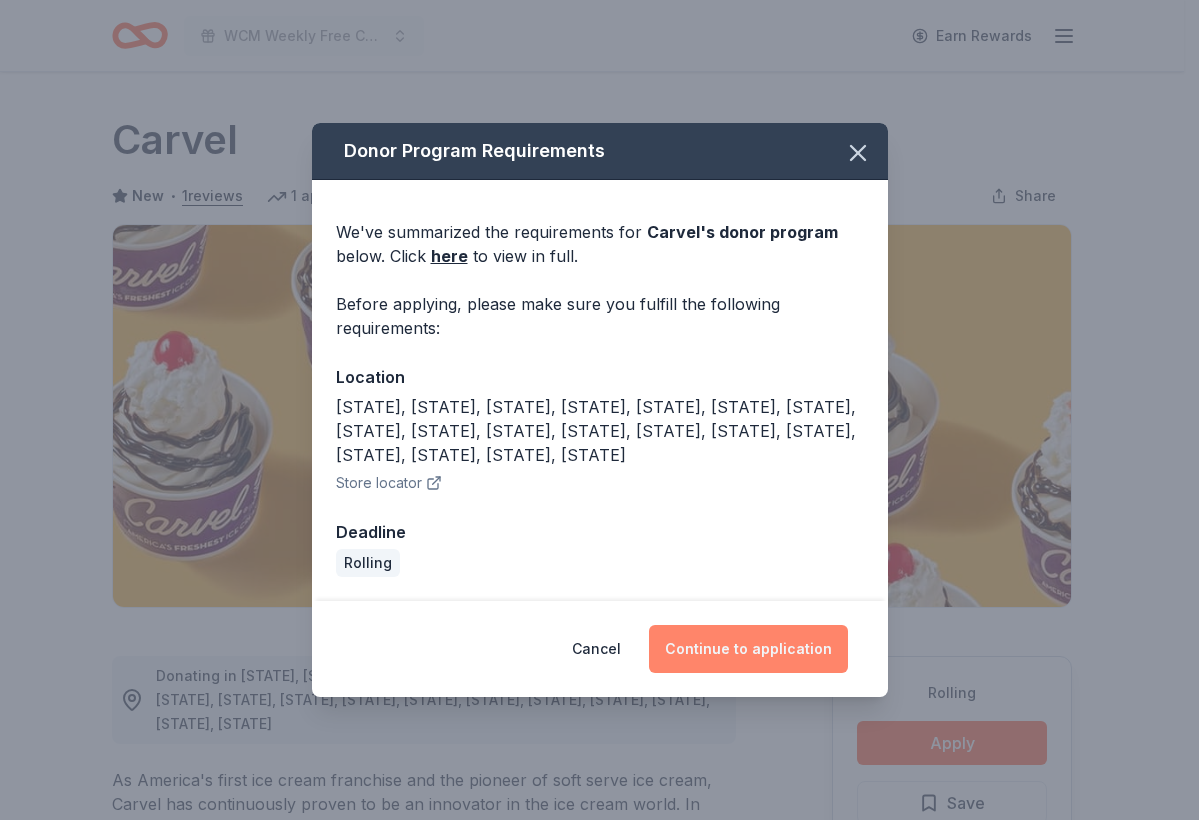 click on "Continue to application" at bounding box center [748, 649] 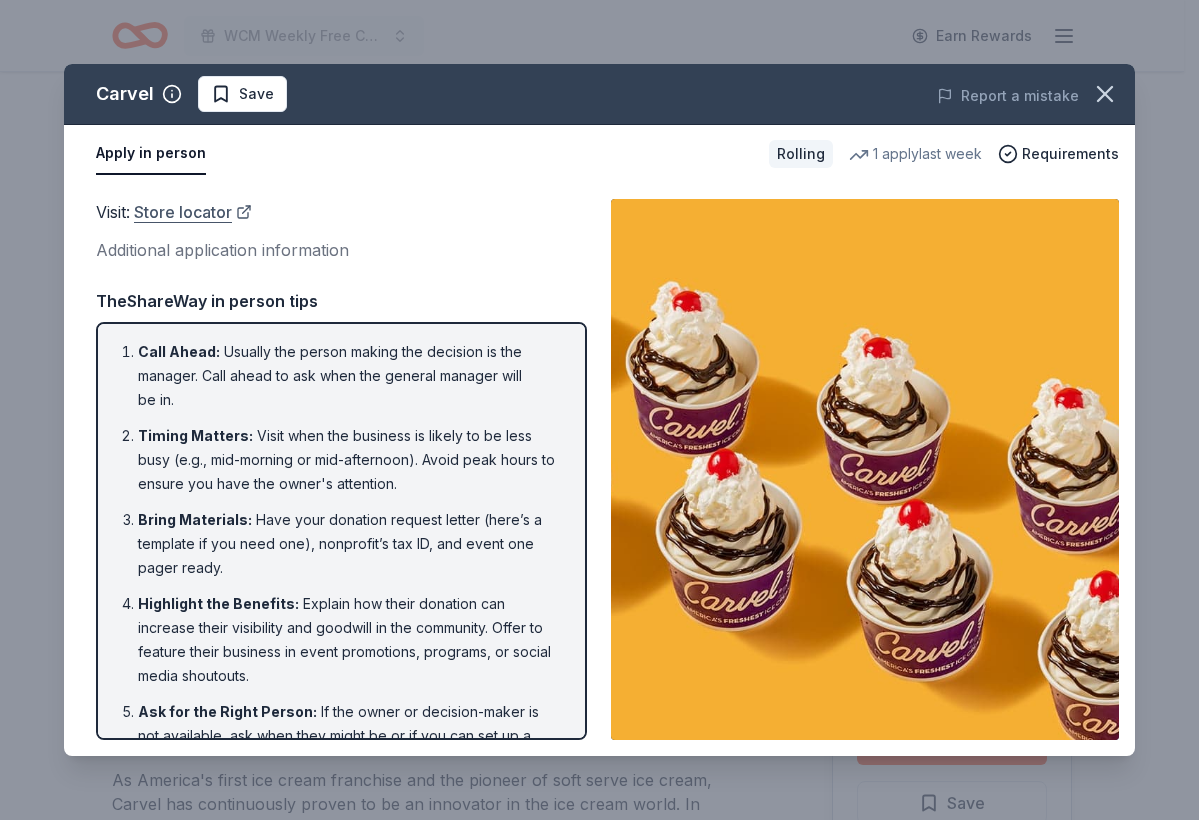 click on "Store locator" at bounding box center (193, 212) 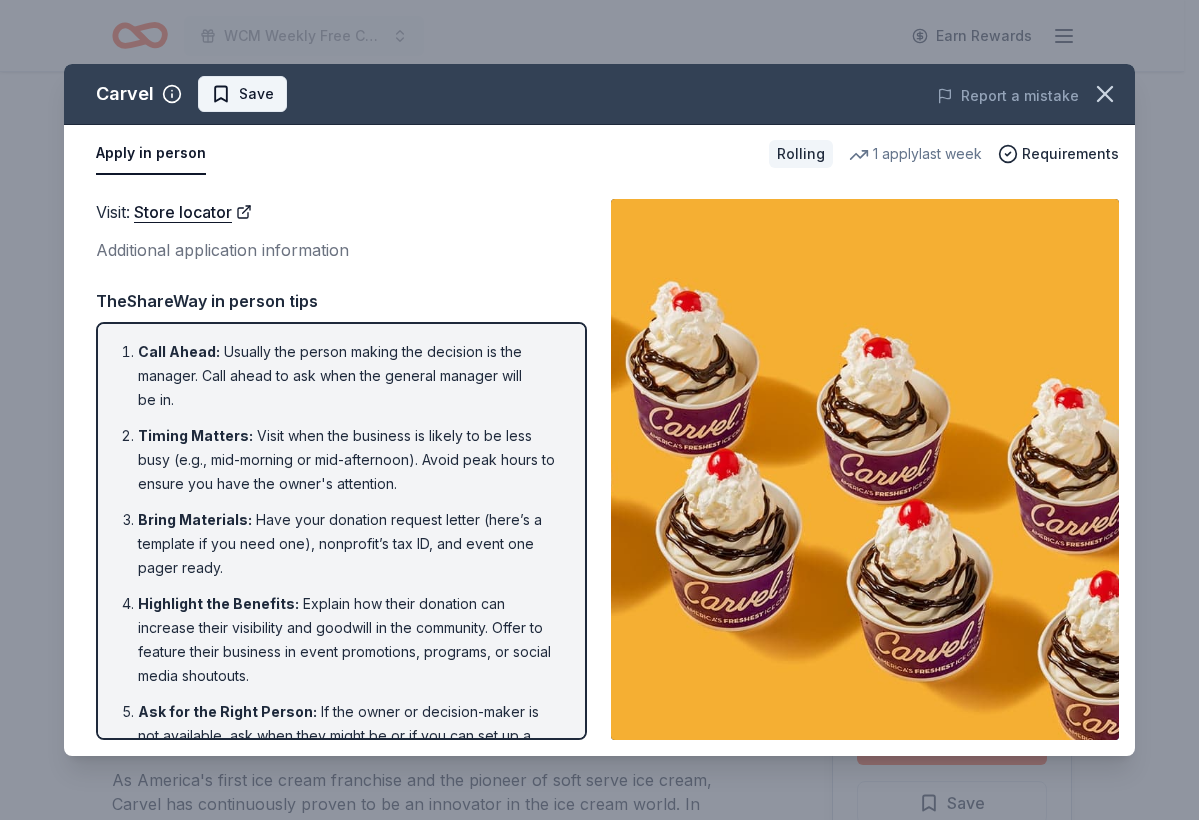 click on "Save" at bounding box center (256, 94) 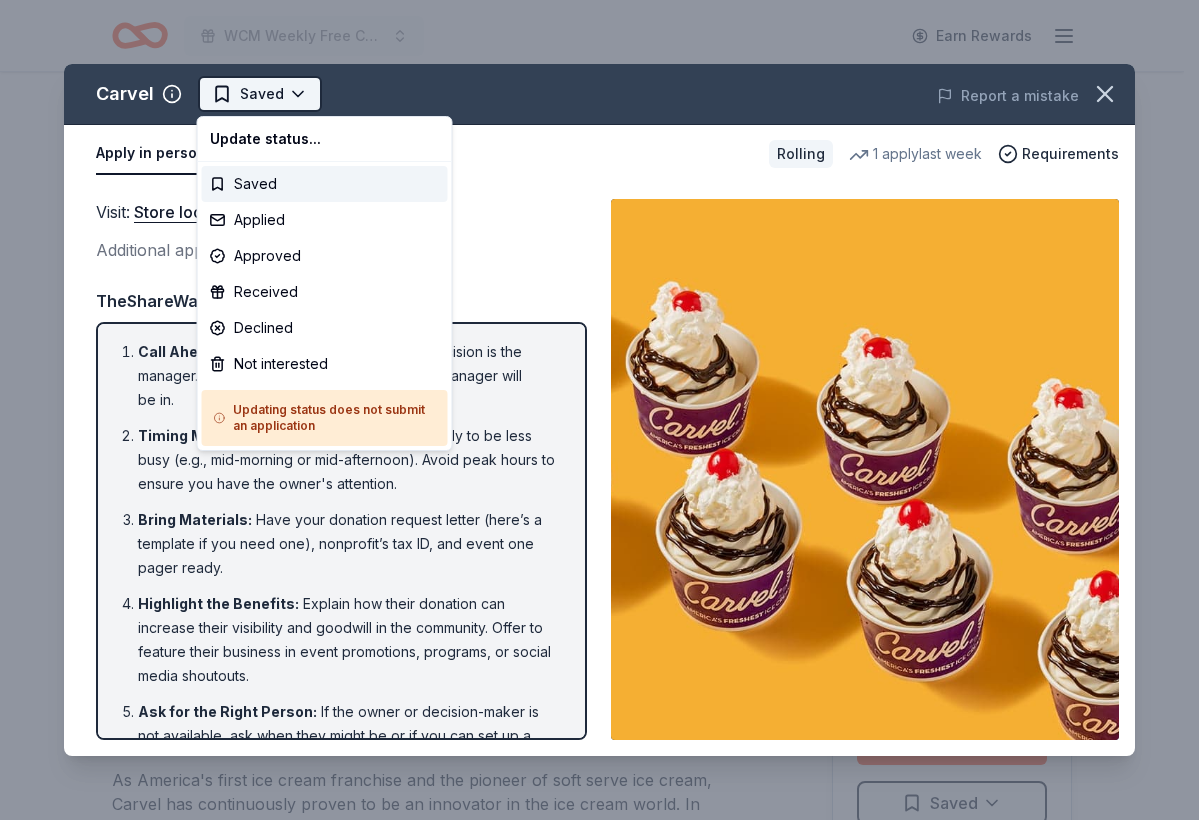 click on "WCM Weekly Free Community Bingo Jacksonville Florida Earn Rewards Rolling Share Carvel New • 1  reviews 1   apply  last week approval rate donation value Share Donating in CA, CT, DE, FL, IL, KY, MA, MI, MO, NJ, NV, NY, OH, PA, SC, TN, TX, VA As America's first ice cream franchise and the pioneer of soft serve ice cream, Carvel has continuously proven to be an innovator in the ice cream world. In addition to their fresh and classic ice cream flavors, they also make shakes, sundaes, and ice cream cakes.  What they donate Ice cream products, gift card(s), merchandise  Desserts Auction & raffle Donation is small & easy to send to guests Who they donate to Carvel  hasn ' t listed any preferences or eligibility criteria. Rolling Apply Saved Application takes 10 min Usually responds in  over a month Updated  about 2 months  ago Report a mistake approval rate 20 % approved 30 % declined 50 % no response donation value (average) 20% 70% 0% 10% $xx - $xx $xx - $xx $xx - $xx $xx - $xx Upgrade to Pro New • 1 • 5" at bounding box center [599, 410] 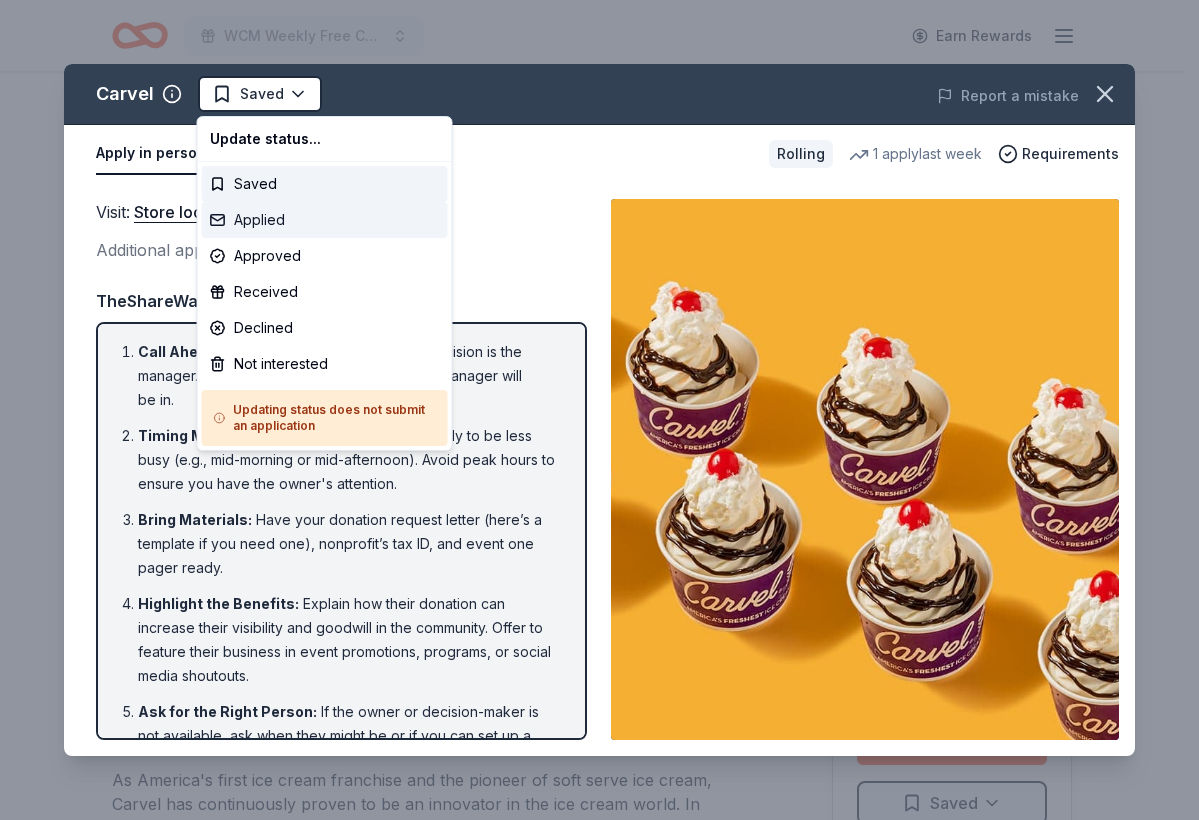 click on "Applied" at bounding box center (325, 220) 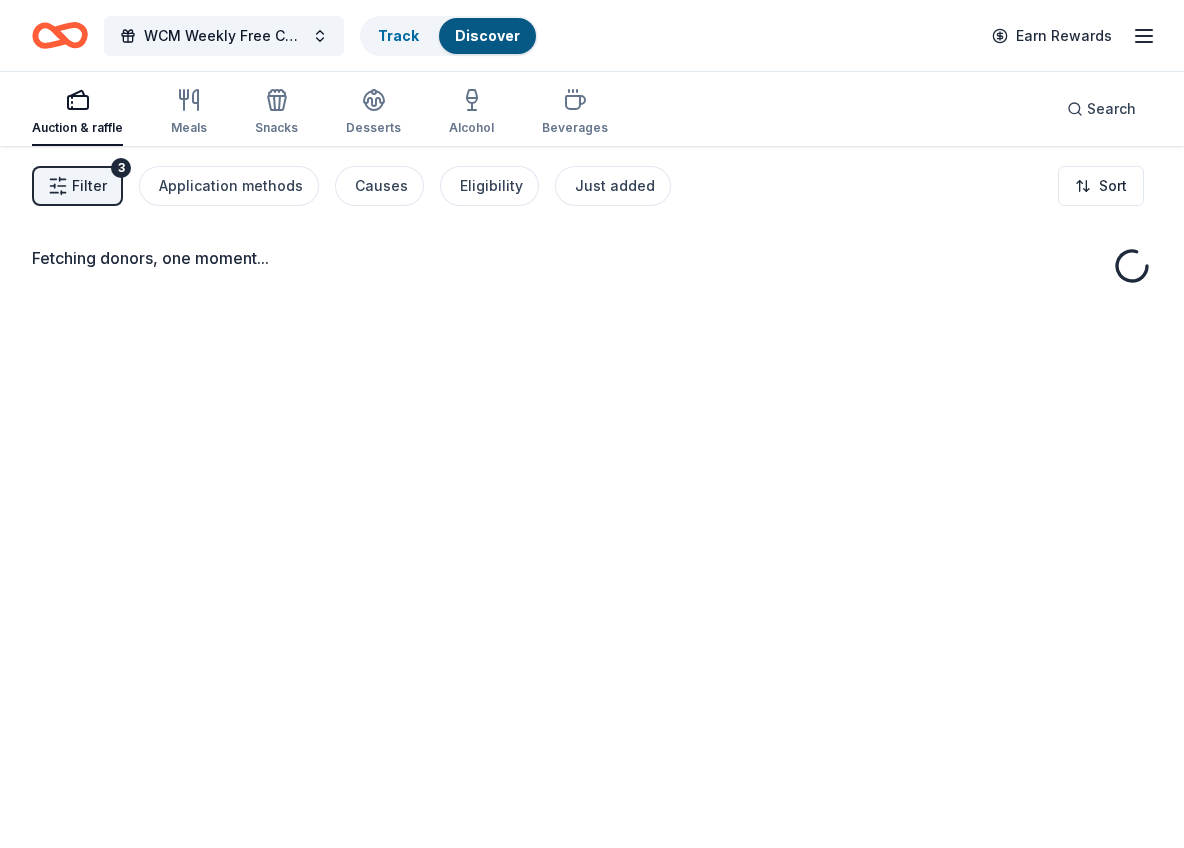 scroll, scrollTop: 0, scrollLeft: 0, axis: both 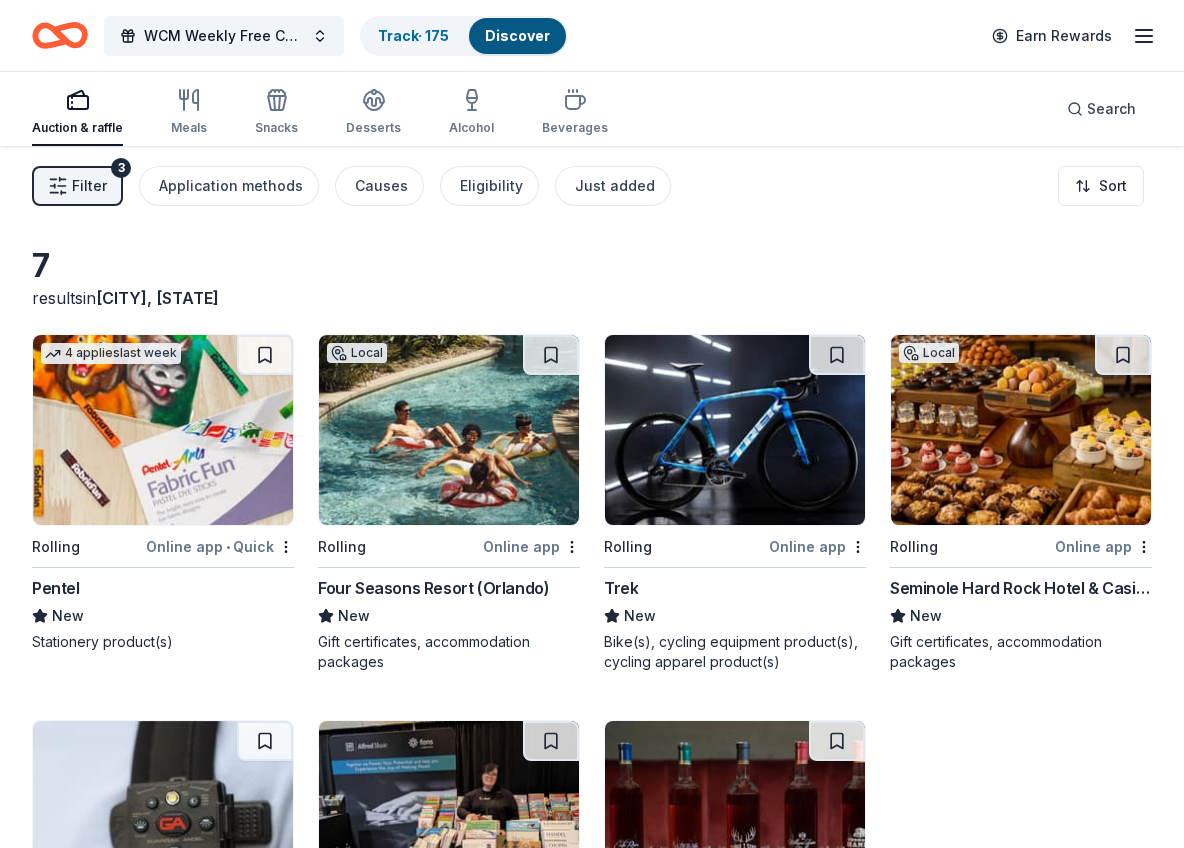 click on "Pentel" at bounding box center (56, 588) 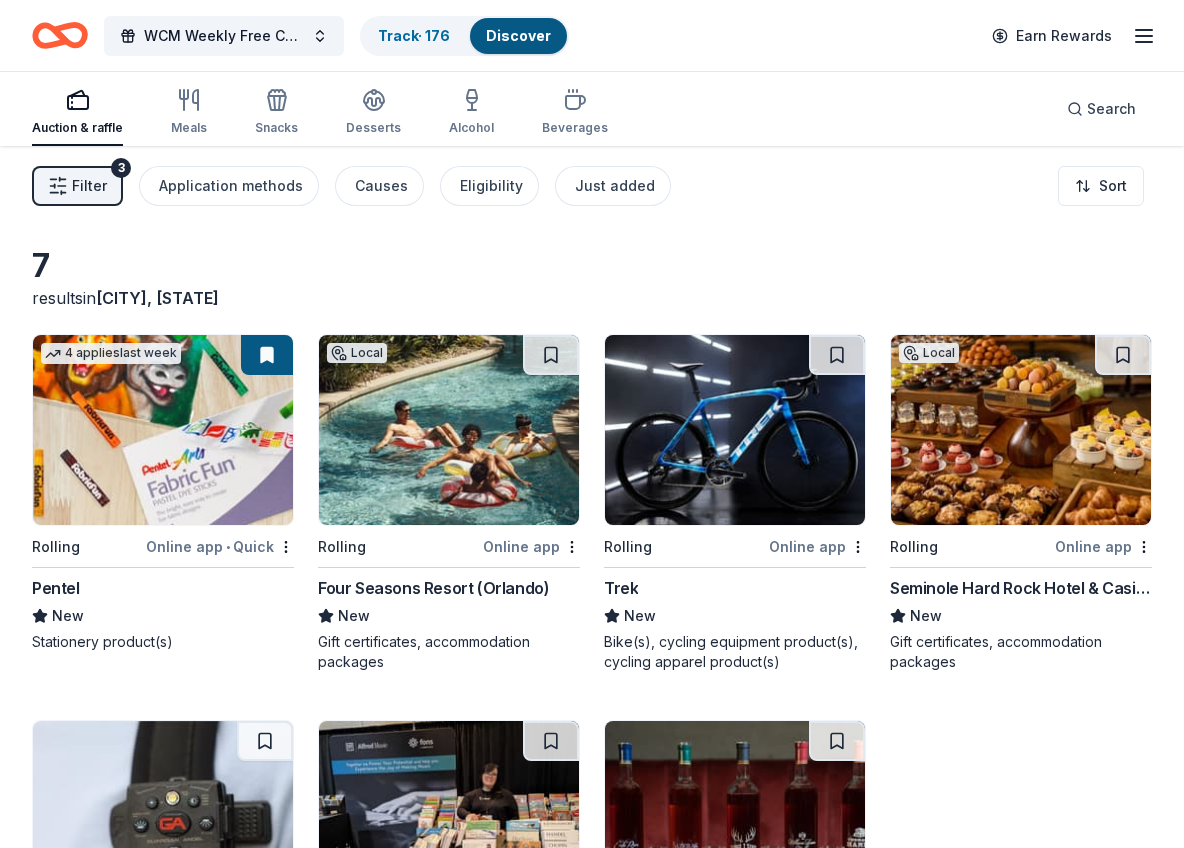 scroll, scrollTop: 29, scrollLeft: 0, axis: vertical 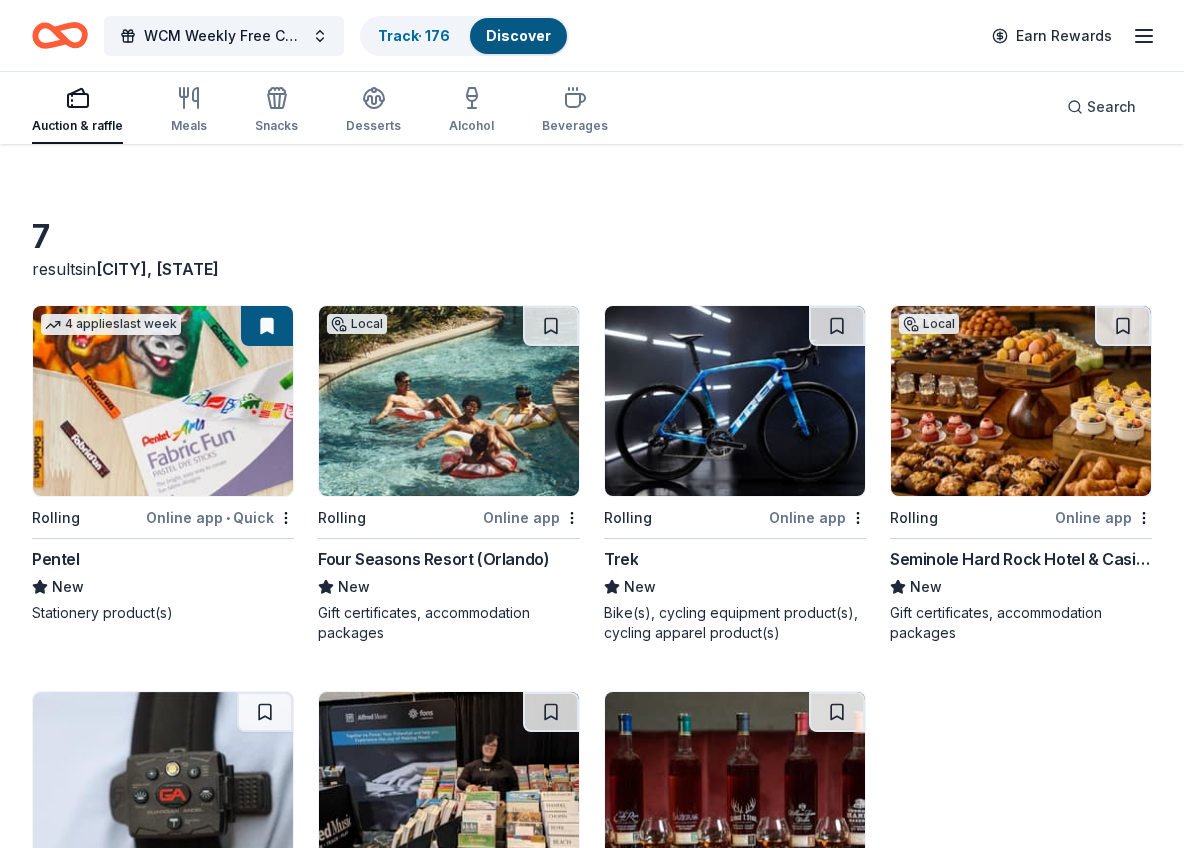 click on "Four Seasons Resort (Orlando)" at bounding box center [433, 559] 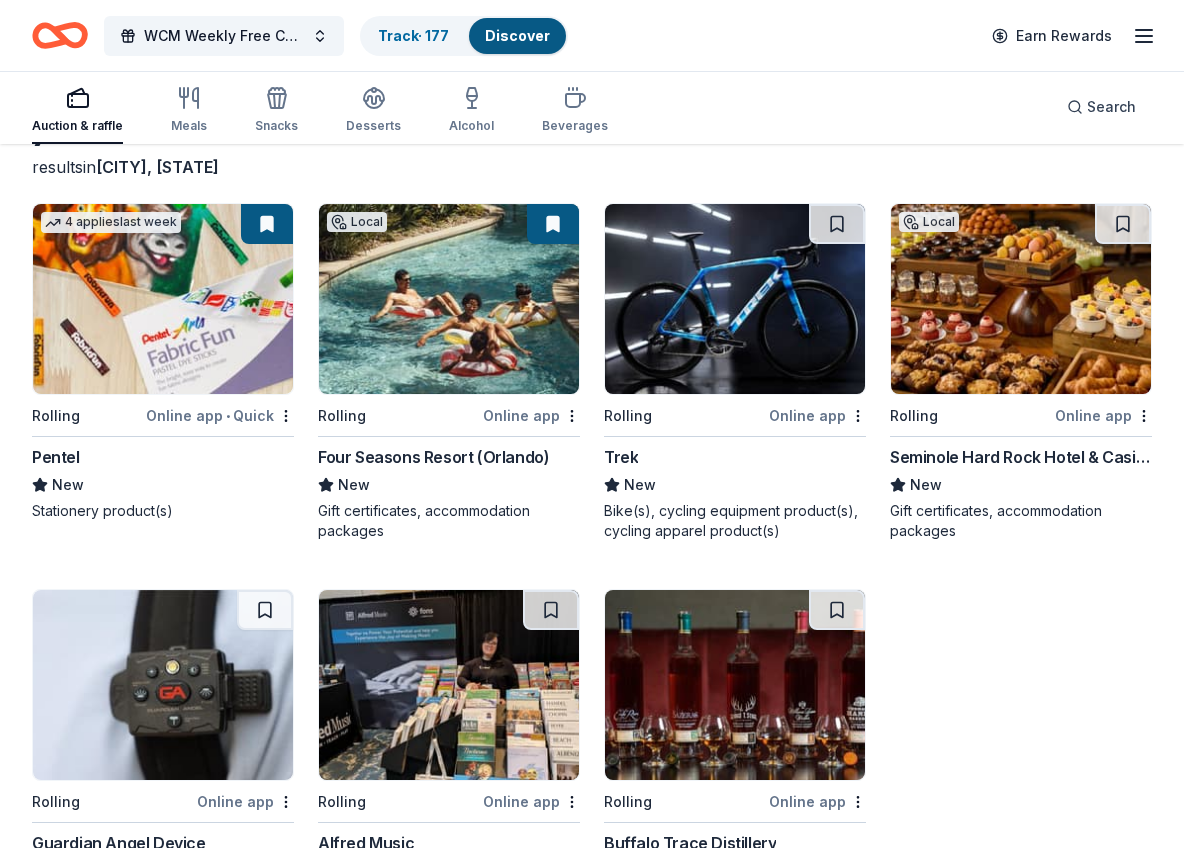 scroll, scrollTop: 230, scrollLeft: 0, axis: vertical 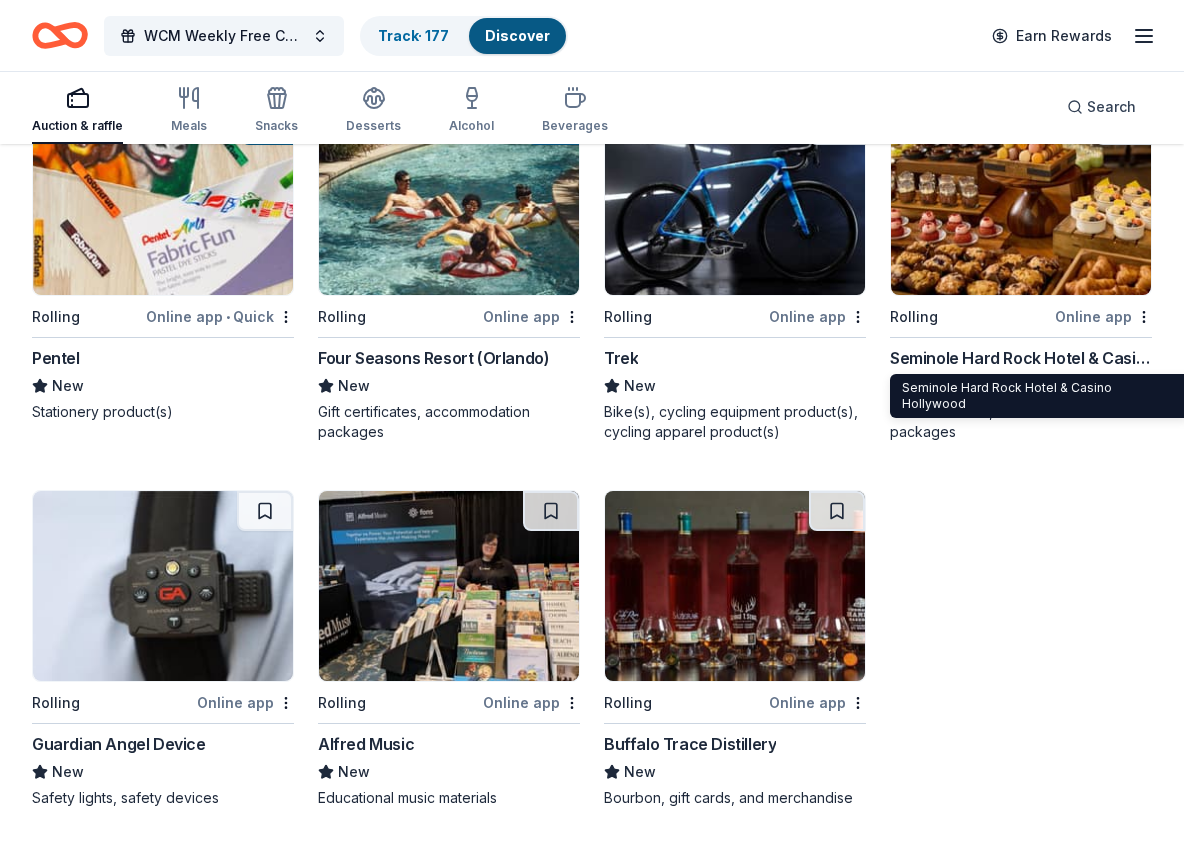 click on "Seminole Hard Rock Hotel & Casino Hollywood" at bounding box center (1021, 358) 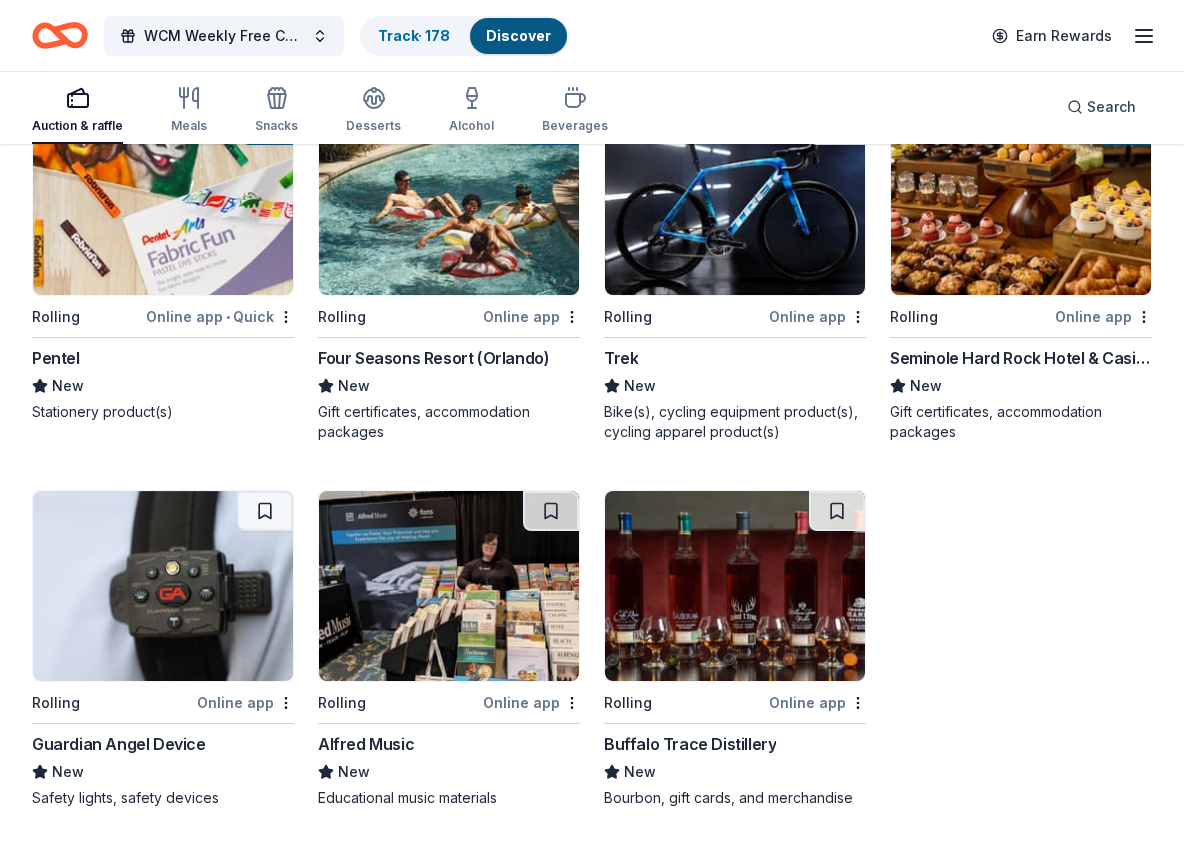 scroll, scrollTop: 0, scrollLeft: 0, axis: both 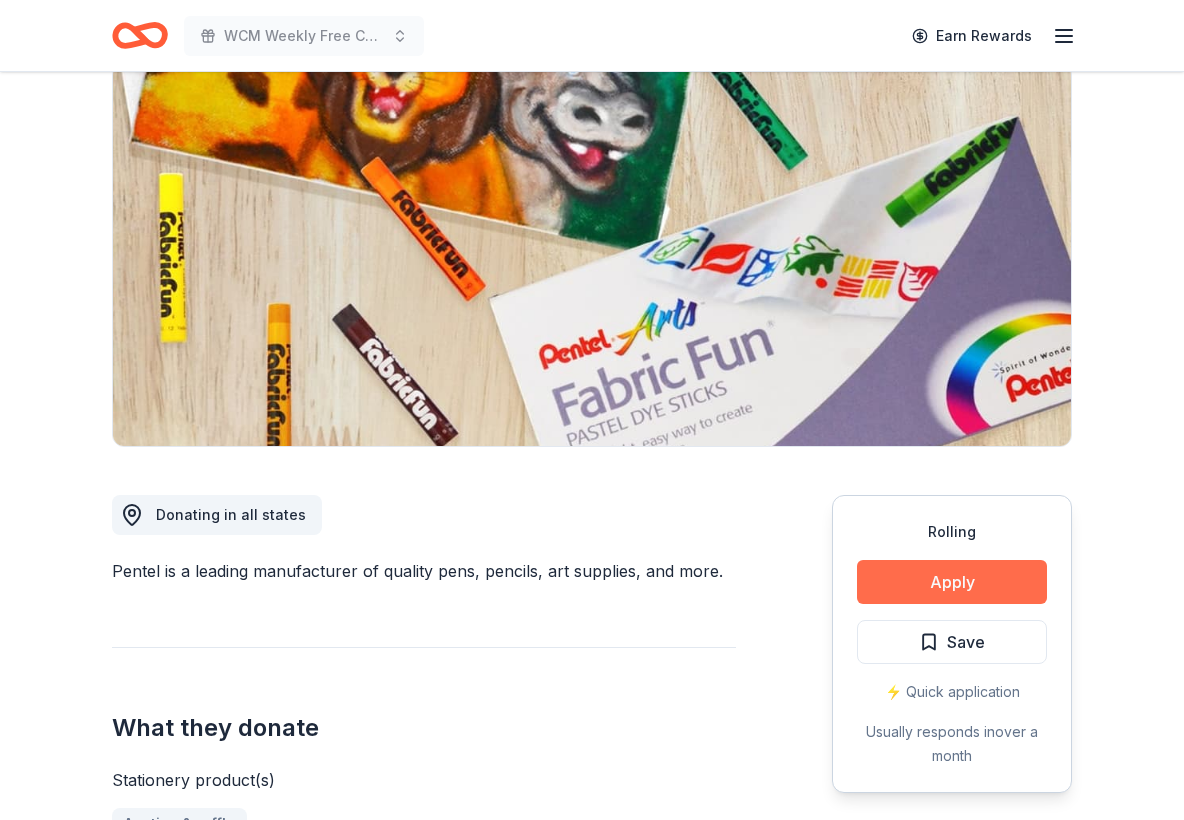 click on "Apply" at bounding box center (952, 582) 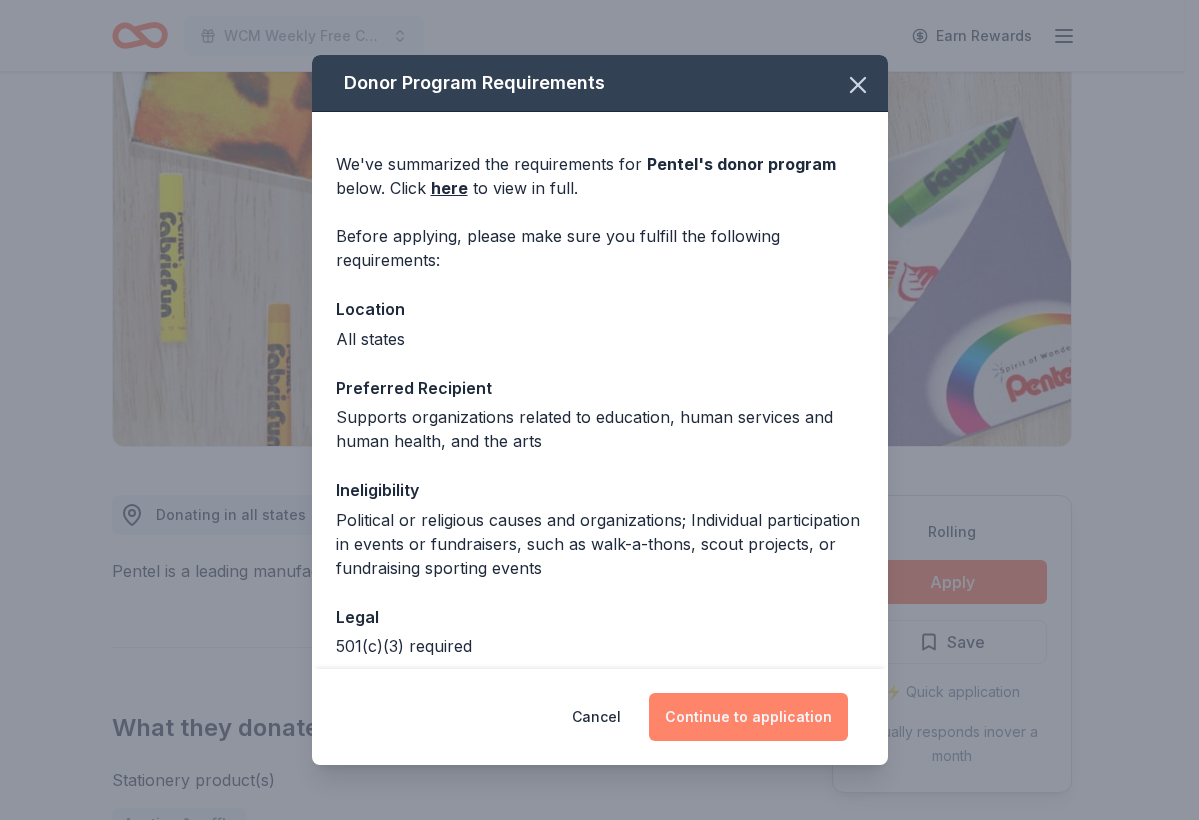 click on "Continue to application" at bounding box center [748, 717] 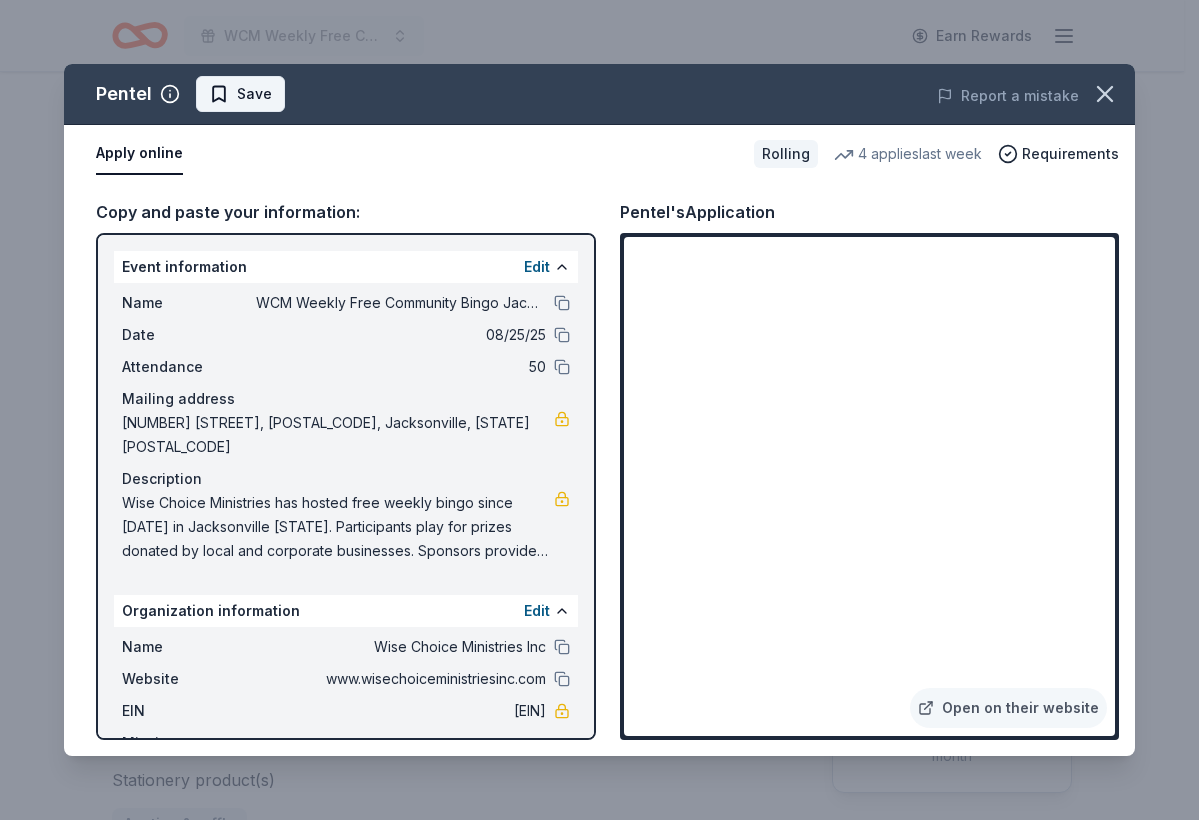 click on "Save" at bounding box center (254, 94) 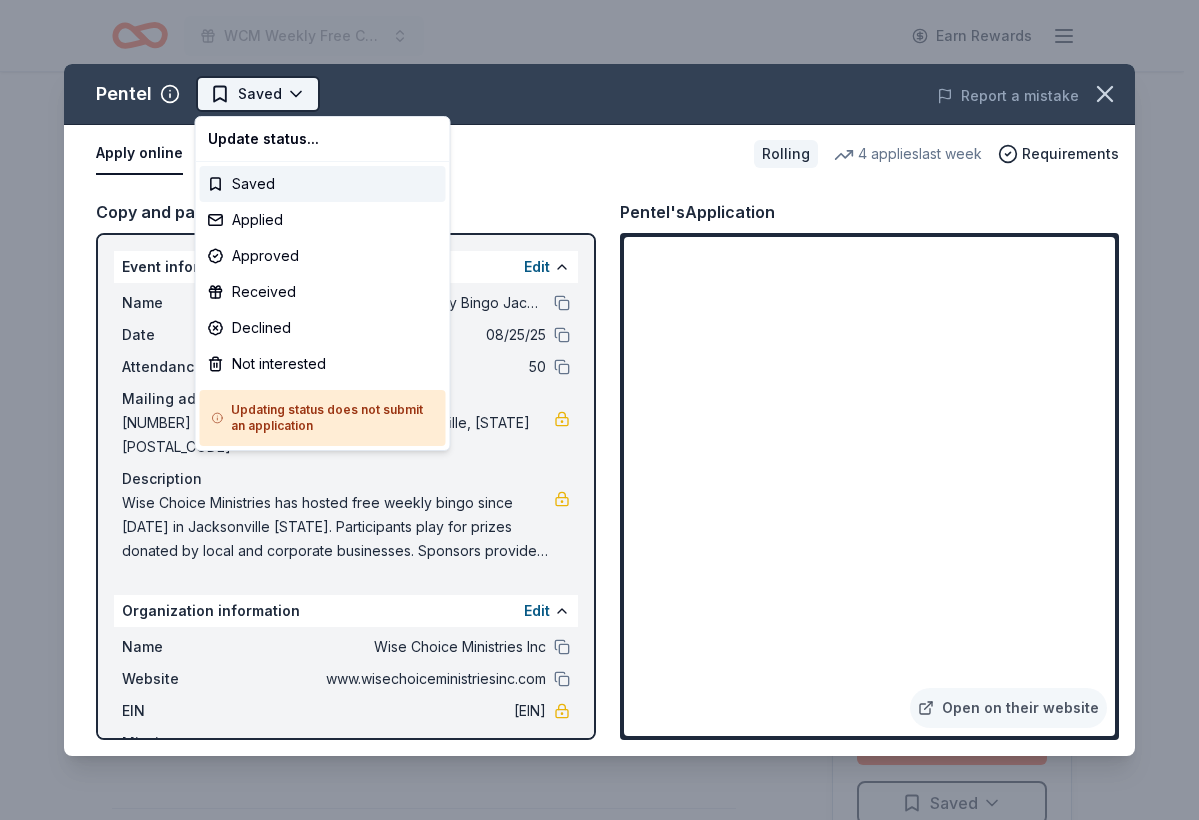 click on "WCM Weekly Free Community Bingo Jacksonville Florida Earn Rewards Rolling Share Pentel New 4   applies  last week approval rate Share Donating in all states Pentel is a leading manufacturer of quality pens, pencils, art supplies, and more. What they donate Stationery product(s) Auction & raffle Donation can be shipped to you Who they donate to  Preferred Supports organizations related to education, human services and human health, and the arts  Art & Culture Education Health Poverty & Hunger 501(c)(3) required  Ineligible Political or religious causes and organizations; Individual participation in events or fundraisers, such as walk-a-thons, scout projects, or fundraising sporting events Political Religious Individuals Sports Teams approval rate 20 % approved 30 % declined 50 % no response Upgrade to Pro to view approval rates and average donation values Rolling Apply Saved ⚡️ Quick application Usually responds in  over a month Updated  about 2 months  ago Report a mistake New Leave a review Local 4 New 2" at bounding box center (599, 410) 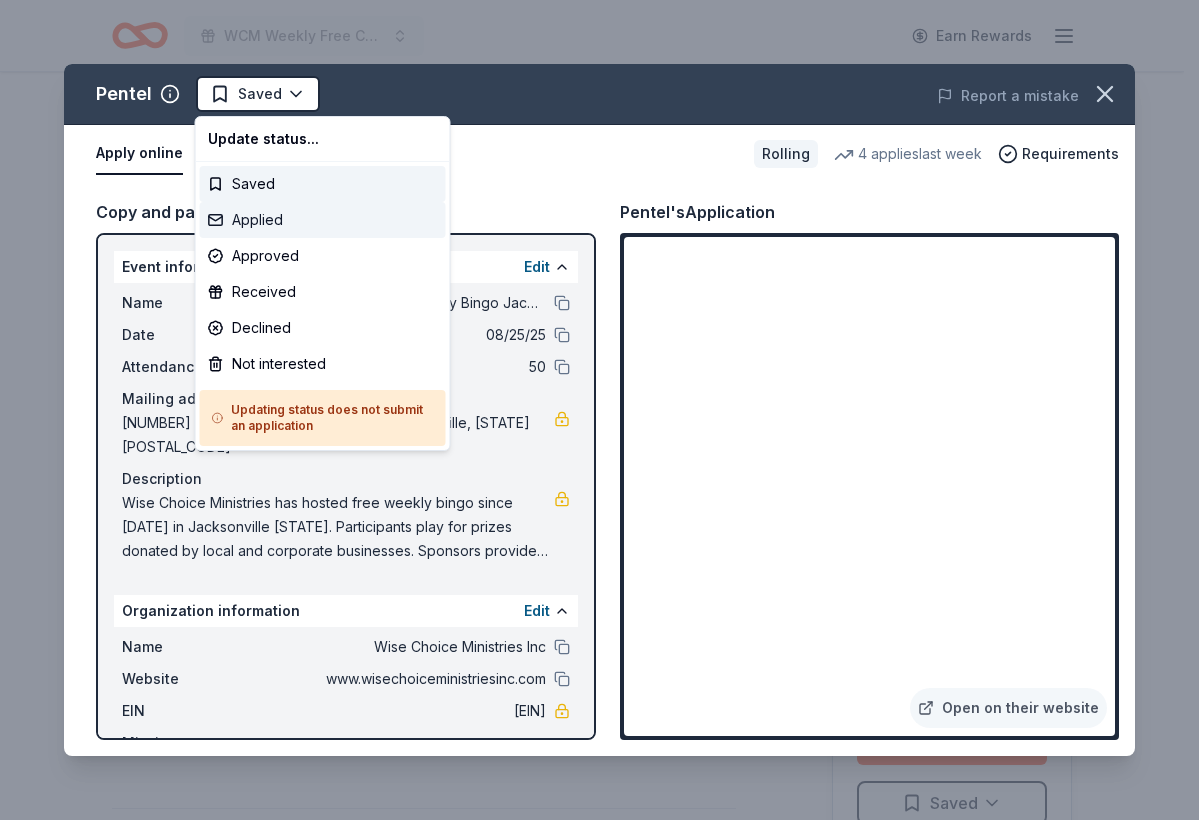 click on "Applied" at bounding box center (323, 220) 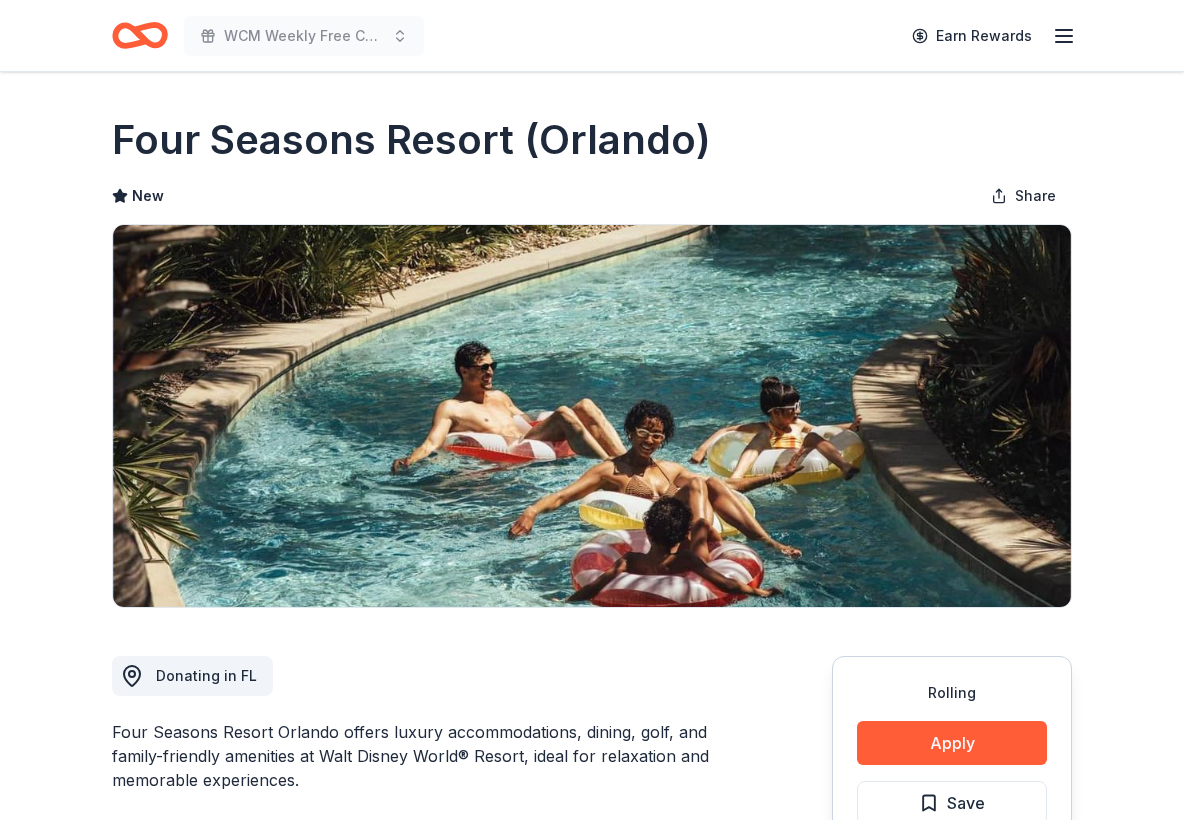 scroll, scrollTop: 0, scrollLeft: 0, axis: both 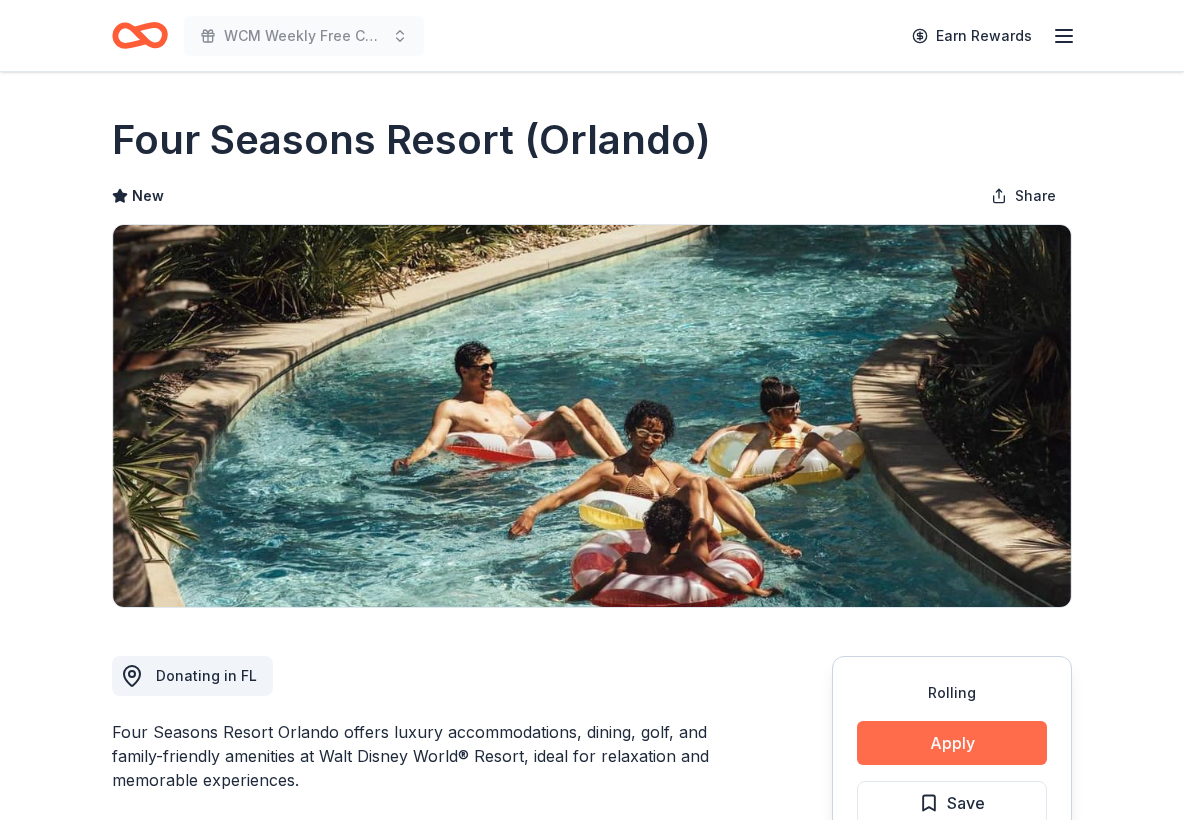 click on "Apply" at bounding box center (952, 743) 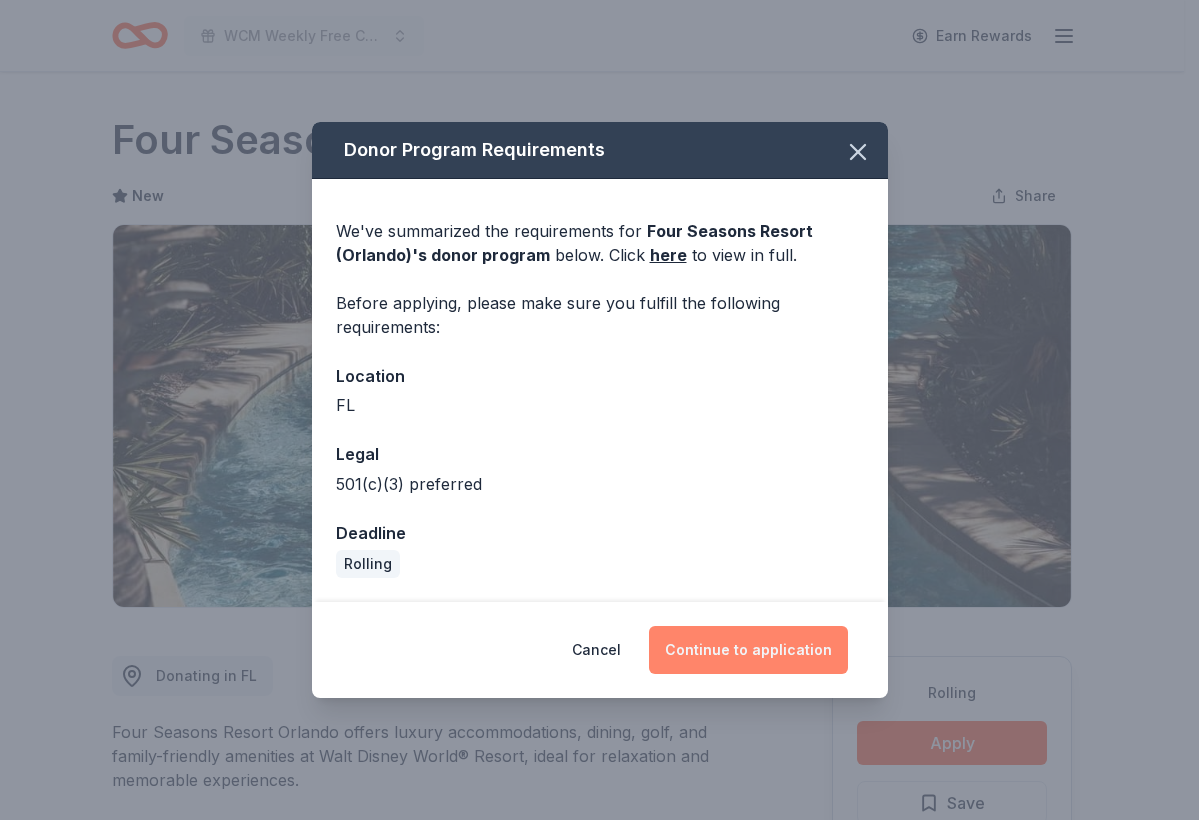 click on "Continue to application" at bounding box center (748, 650) 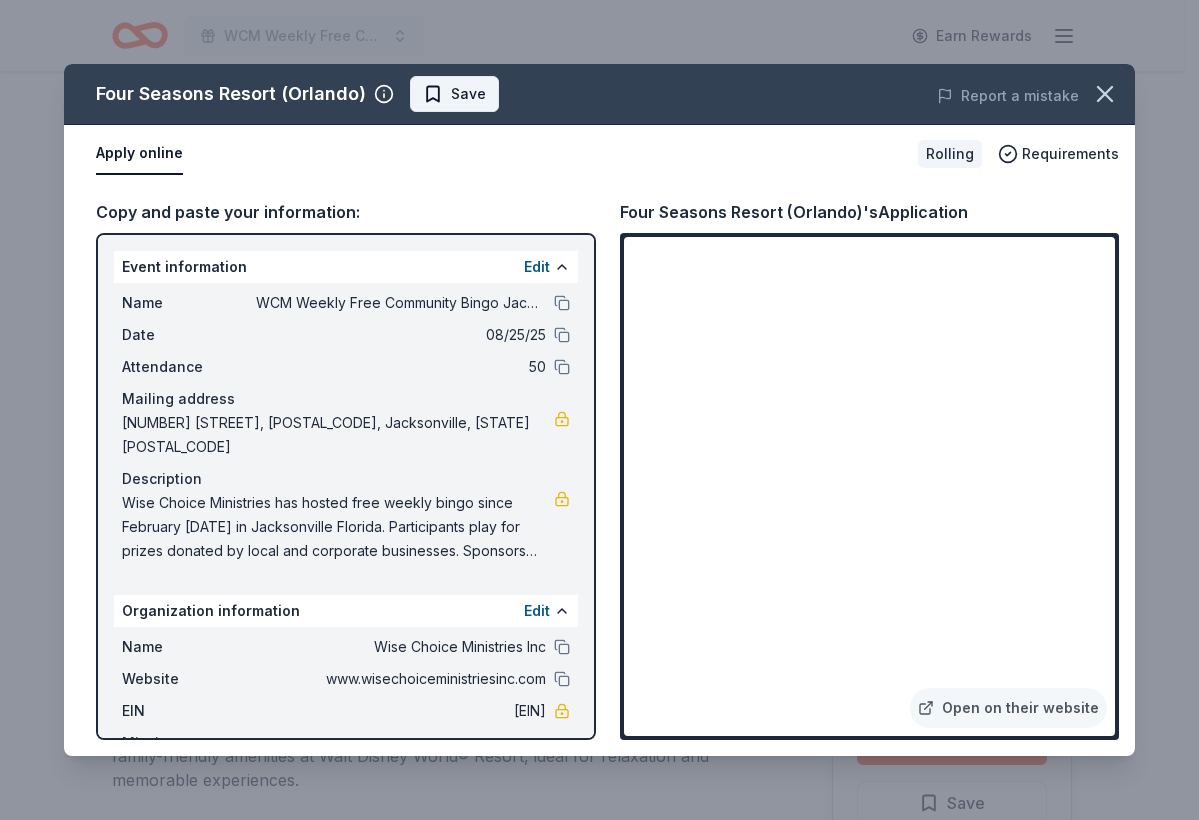 click on "Save" at bounding box center (454, 94) 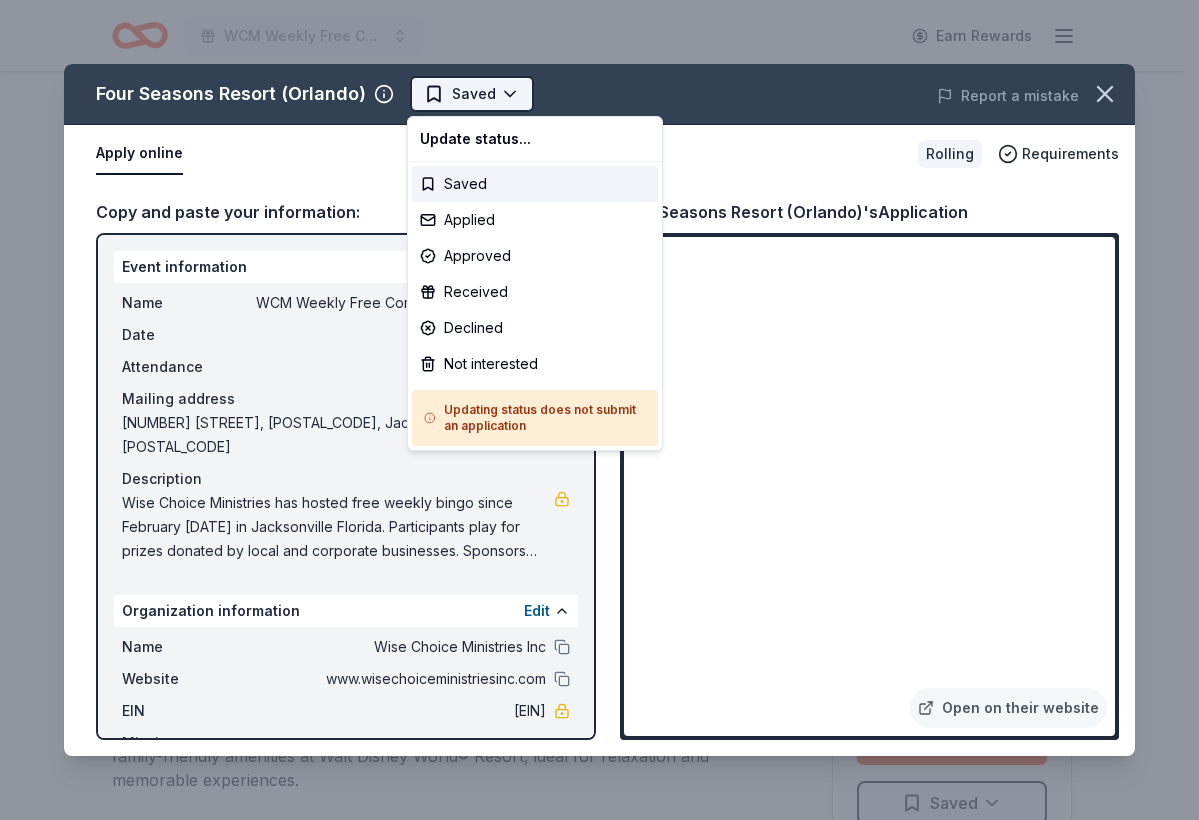 click on "WCM Weekly Free Community Bingo Jacksonville Florida Earn Rewards Rolling Share Four Seasons Resort (Orlando) New Share Donating in FL Four Seasons Resort Orlando offers luxury accommodations, dining, golf, and family-friendly amenities at Walt Disney World® Resort, ideal for relaxation and memorable experiences. What they donate Gift certificates, accommodation packages Meals Auction & raffle Donation is small & easy to send to guests Who they donate to  Preferred 501(c)(3) preferred Upgrade to Pro to view approval rates and average donation values Rolling Apply Saved Usually responds in  a few weeks Updated  about 1 month  ago Report a mistake New Be the first to review this company! Leave a review Similar donors 7   applies  last week Rolling Online app Freddy's Frozen Custard & Steakburgers 4.6 Gift basket(s), gift card(s), food Local Deadline passed Chick-fil-A (Greenacres) New Food, gift card(s) Local Deadline passed Chick-fil-A (Saint Petersburg) New Food, gift card(s) Local Rolling Online app New New" at bounding box center [599, 410] 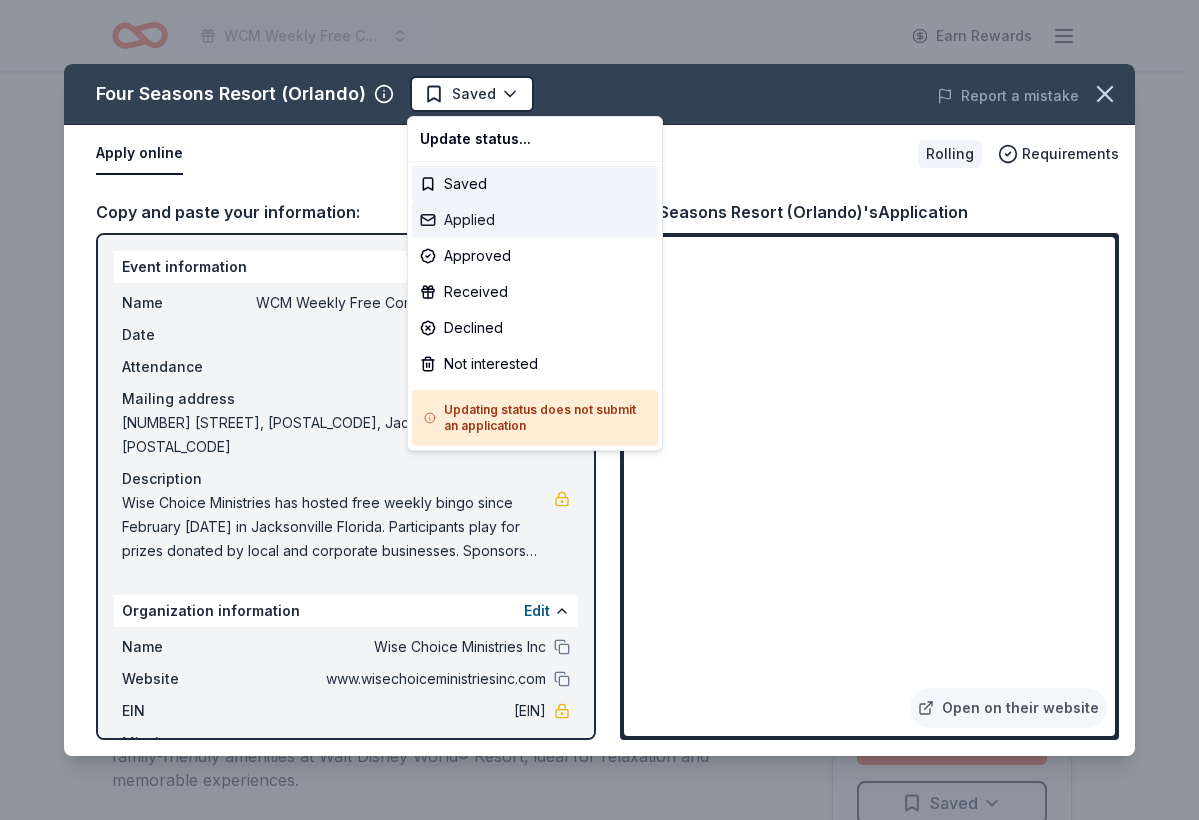 click on "Applied" at bounding box center [535, 220] 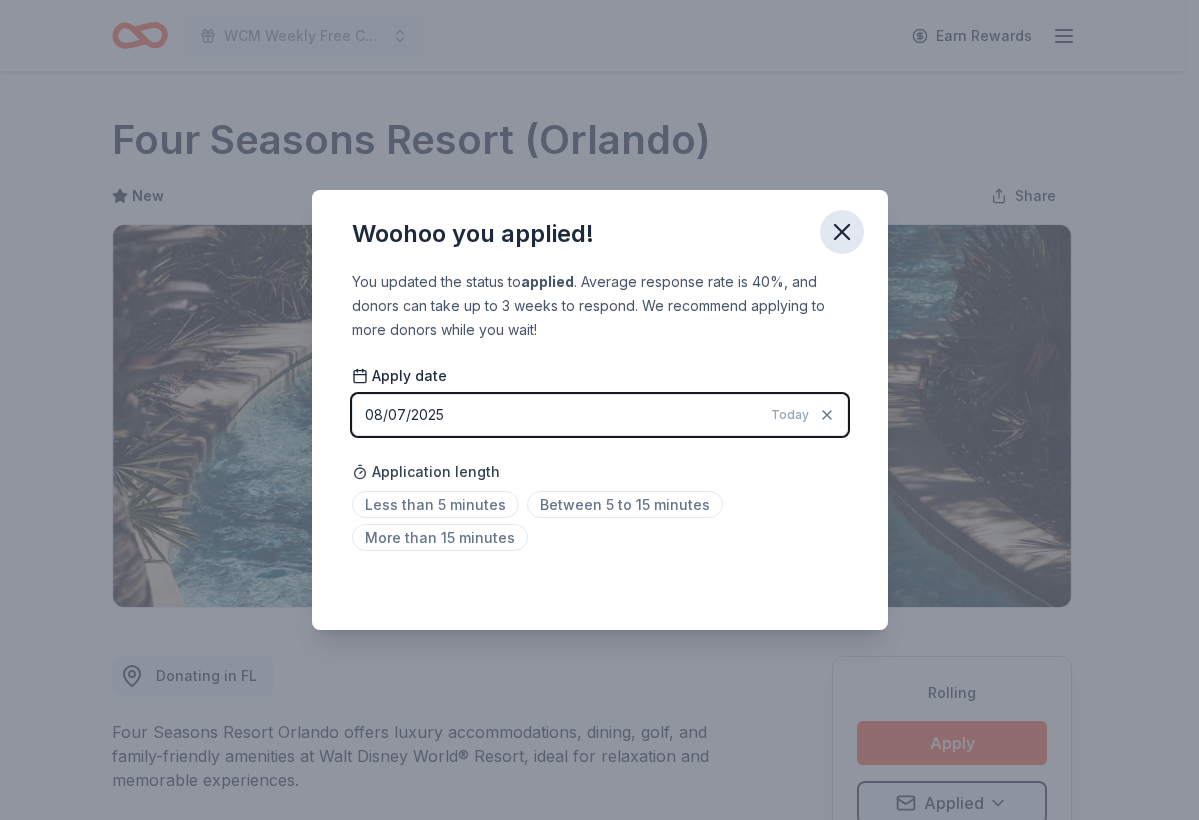 click 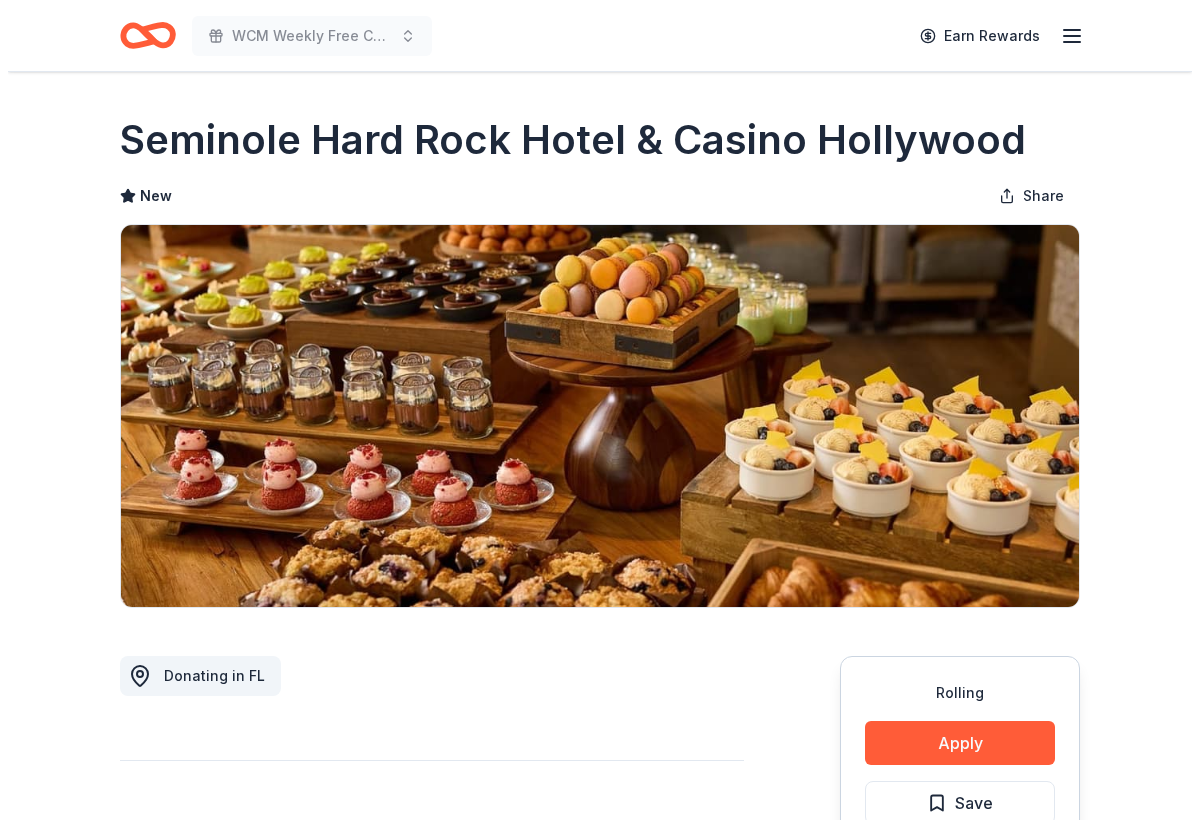 scroll, scrollTop: 765, scrollLeft: 0, axis: vertical 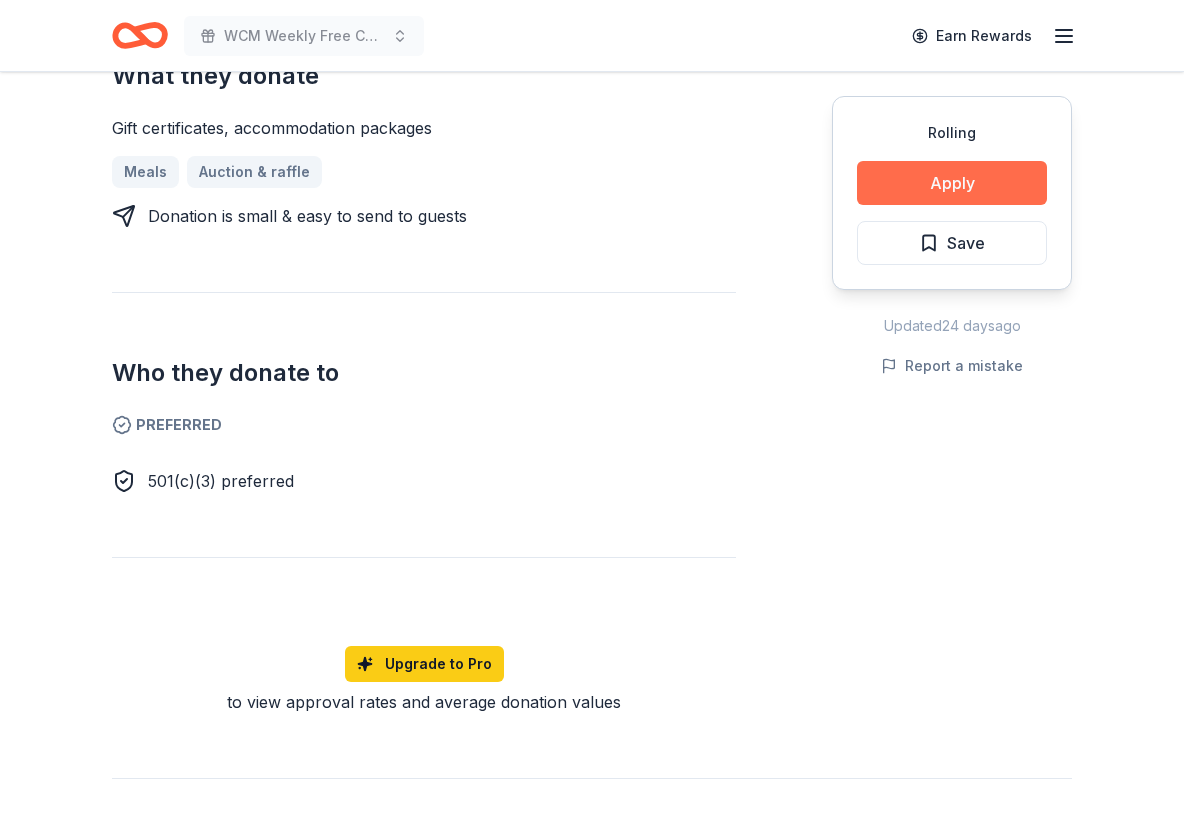 click on "Apply" at bounding box center (952, 183) 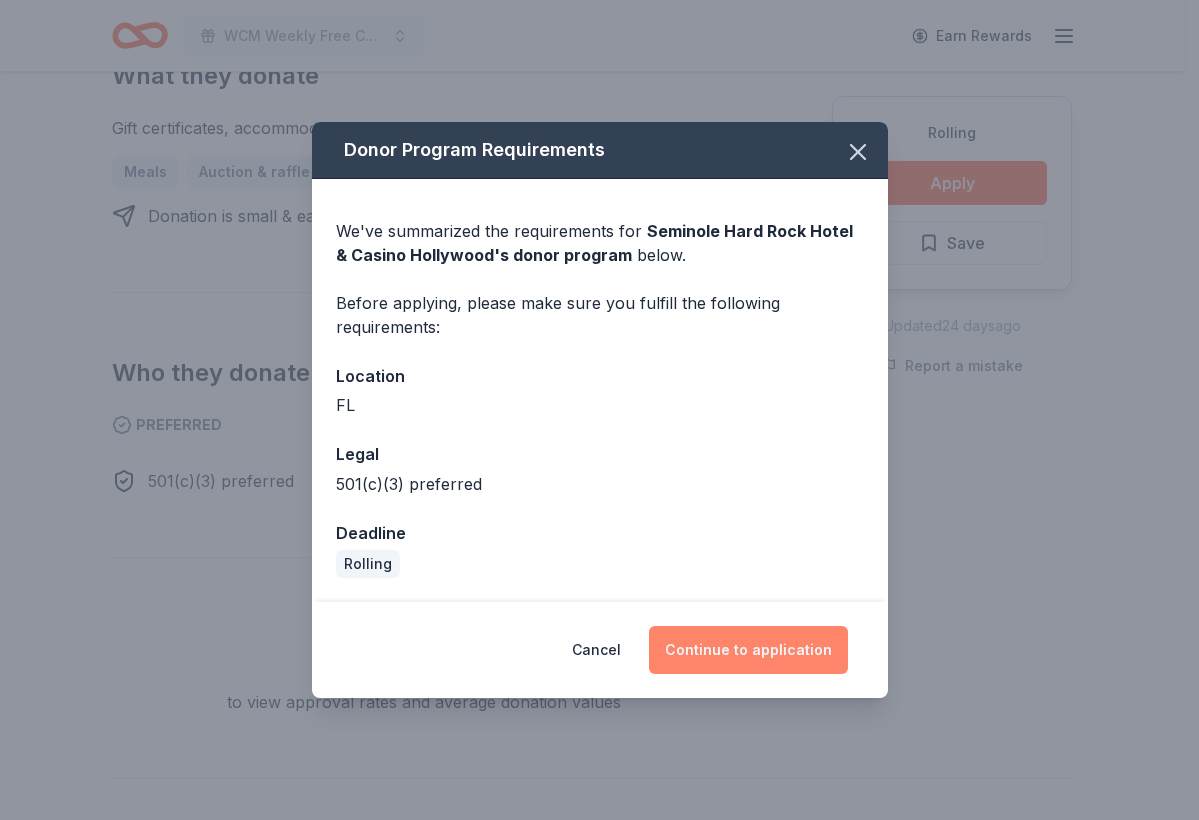 click on "Continue to application" at bounding box center [748, 650] 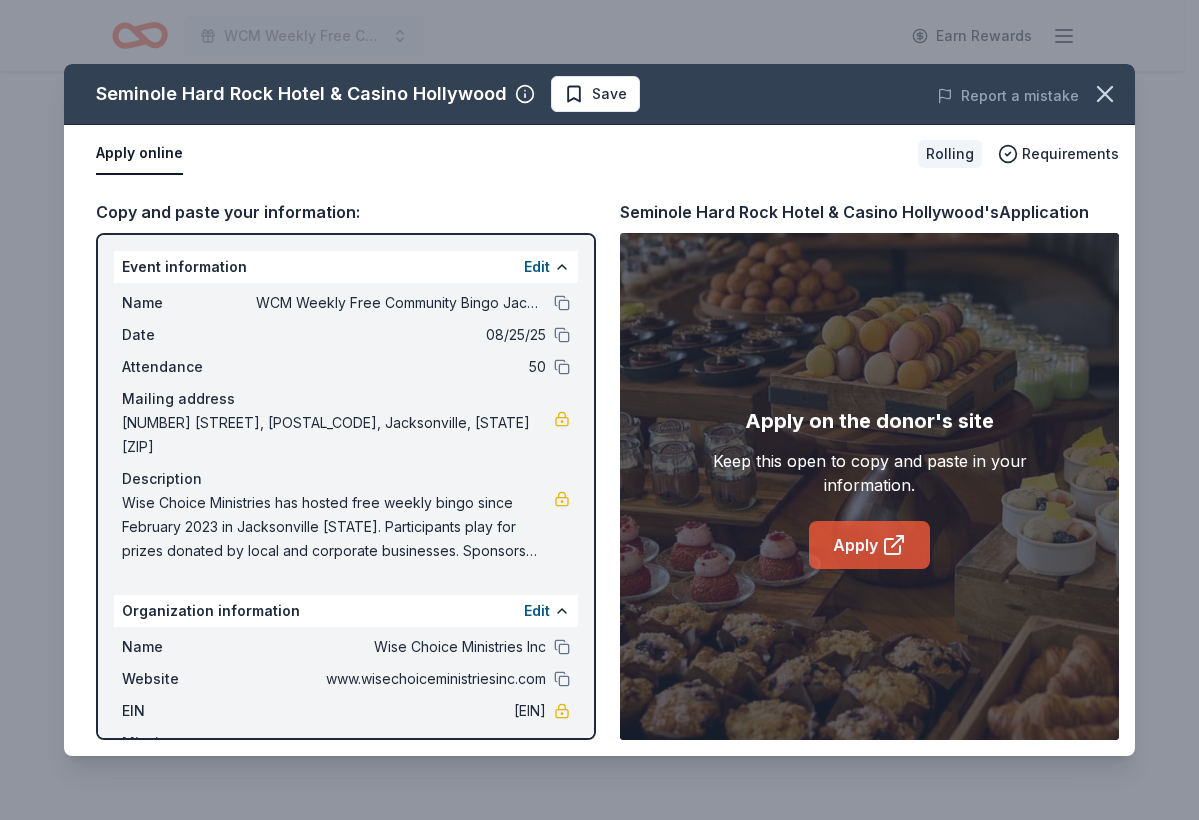 click on "Apply" at bounding box center [869, 545] 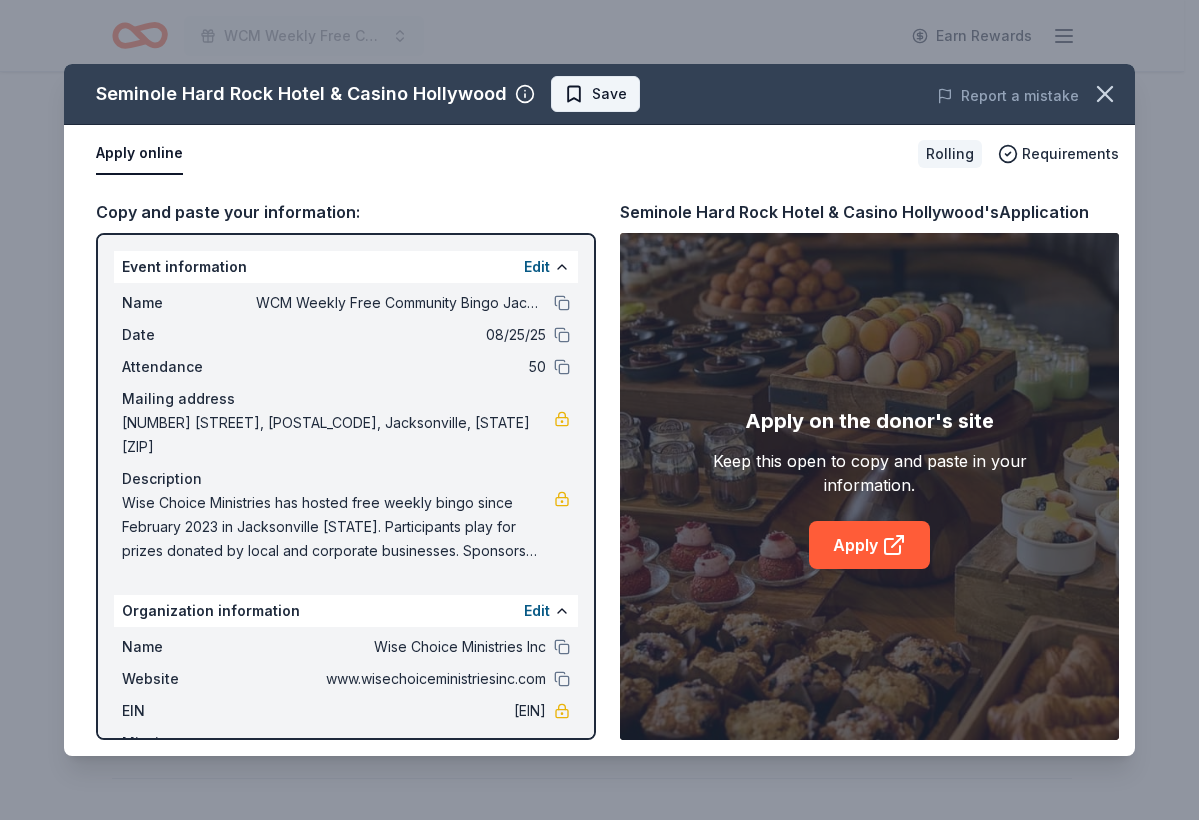 click on "Save" at bounding box center [595, 94] 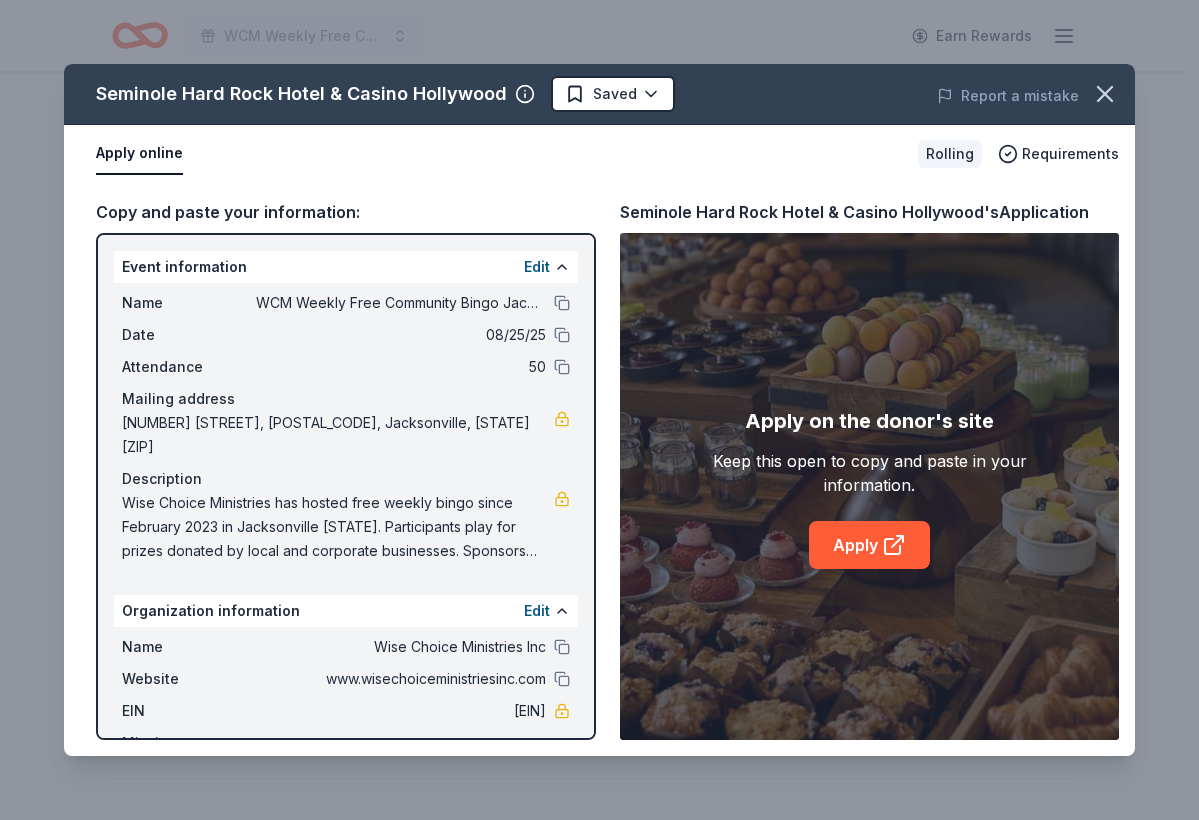 click on "WCM Weekly Free Community Bingo Jacksonville Florida Earn Rewards Rolling Share Seminole Hard Rock Hotel & Casino Hollywood New Share Donating in FL What they donate Gift certificates, accommodation packages Meals Auction & raffle Donation is small & easy to send to guests Who they donate to  Preferred 501(c)(3) preferred Upgrade to Pro to view approval rates and average donation values Rolling Apply Saved Updated  24 days  ago Report a mistake New Be the first to review this company! Leave a review Similar donors 7   applies  last week Deadline passed KBP Foods 4.2 Gift card(s), free chicken sandwich card(s), discounted catering Local Rolling Online app Ben's Kosher Deli New Gift card(s)  1   apply  last week Local Deadline passed Boatyard New Food, gift card(s) Local Deadline passed Oil & Vinegar New Condiments, gift card(s) Local Deadline passed Sailfish Brewing Company New Beer, merchandise, gift card(s) Local Deadline passed Cigar City Brewing New Beer, merchandise, gift card(s) Local Rolling Online app" at bounding box center (599, -355) 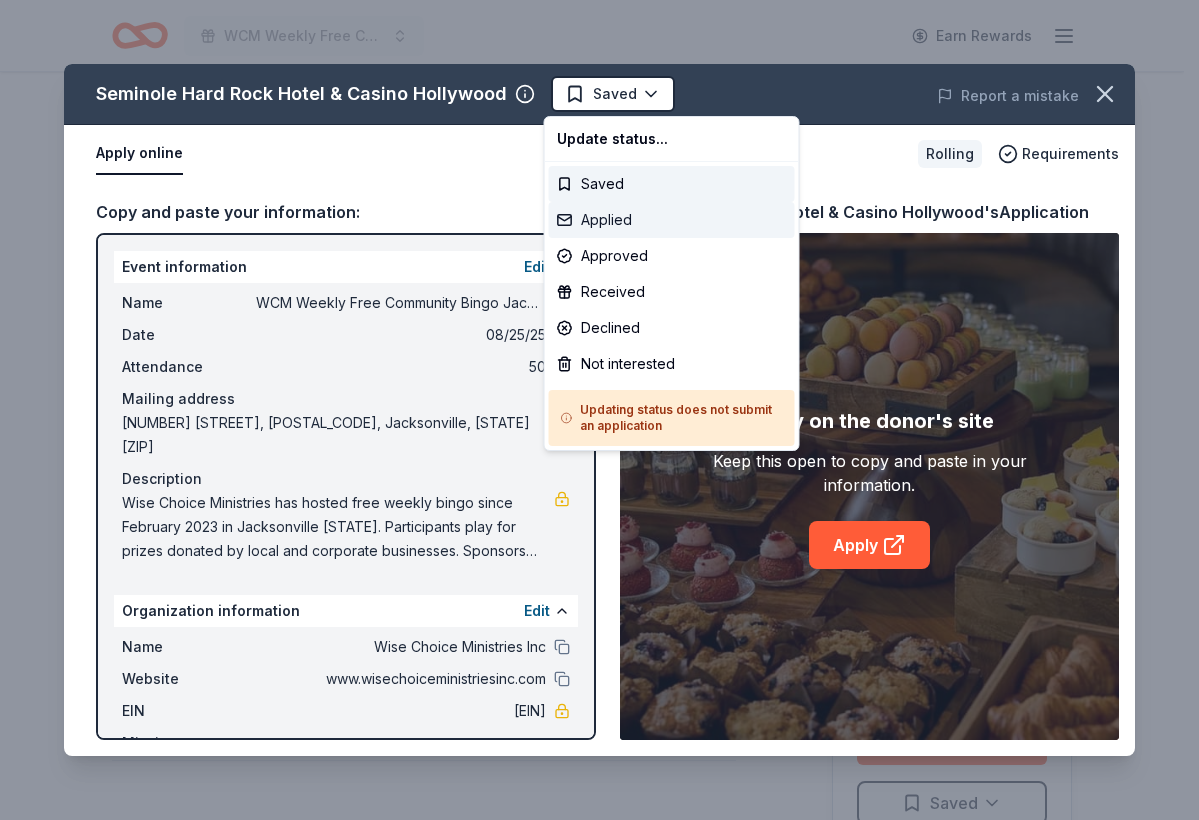 click on "Applied" at bounding box center [672, 220] 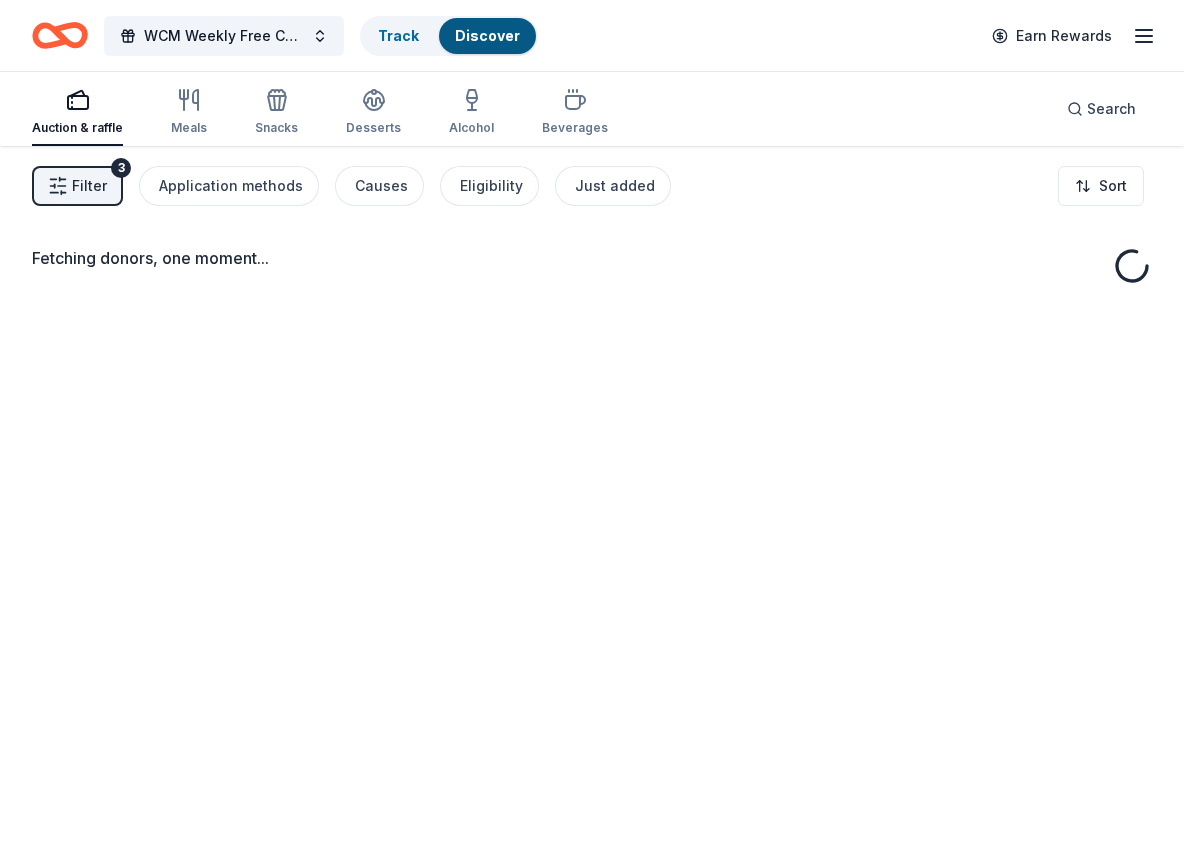 scroll, scrollTop: 0, scrollLeft: 0, axis: both 